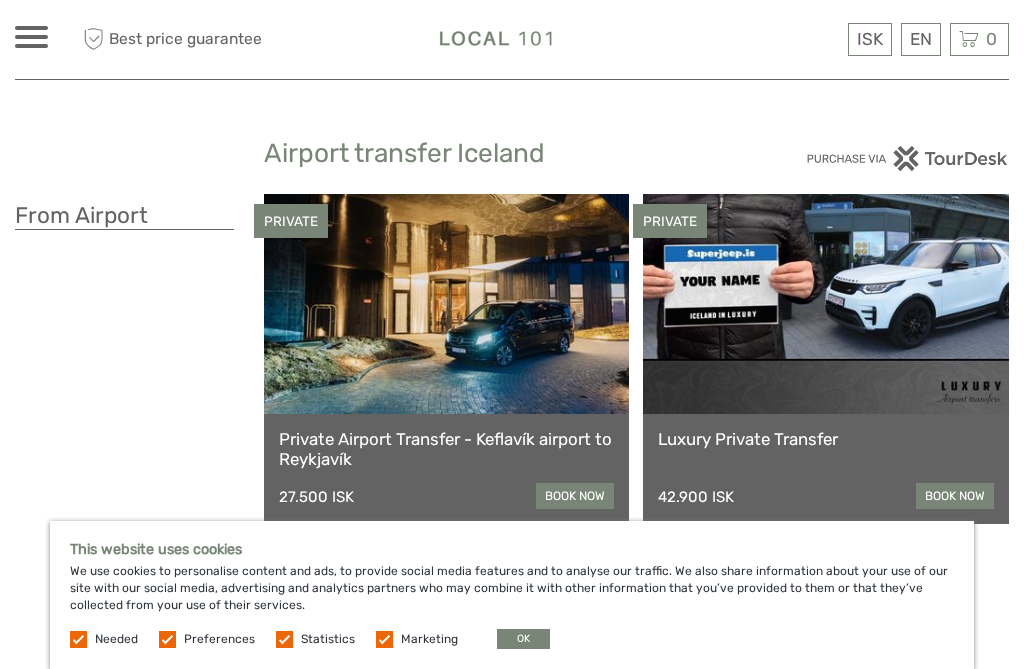 scroll, scrollTop: 0, scrollLeft: 0, axis: both 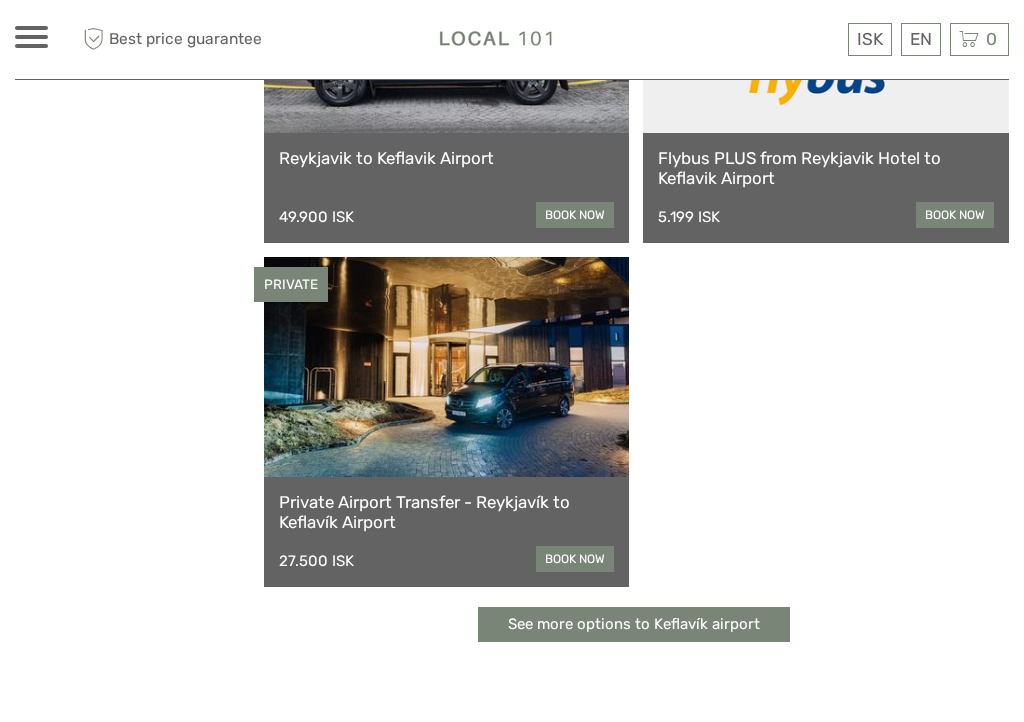 click on "See more options to Keflavík airport" at bounding box center (634, 624) 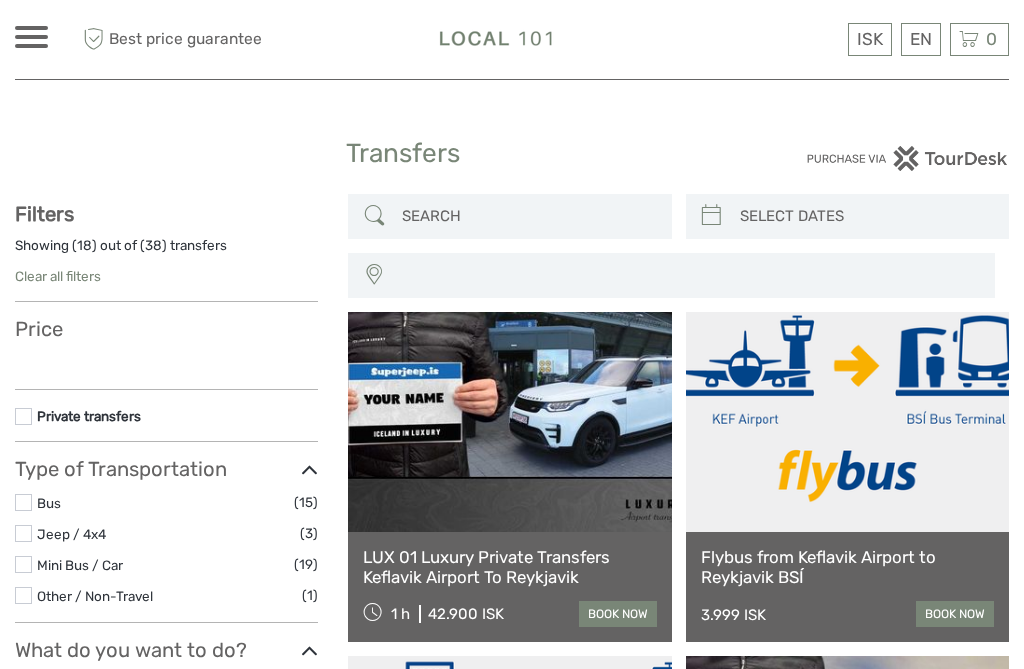 select 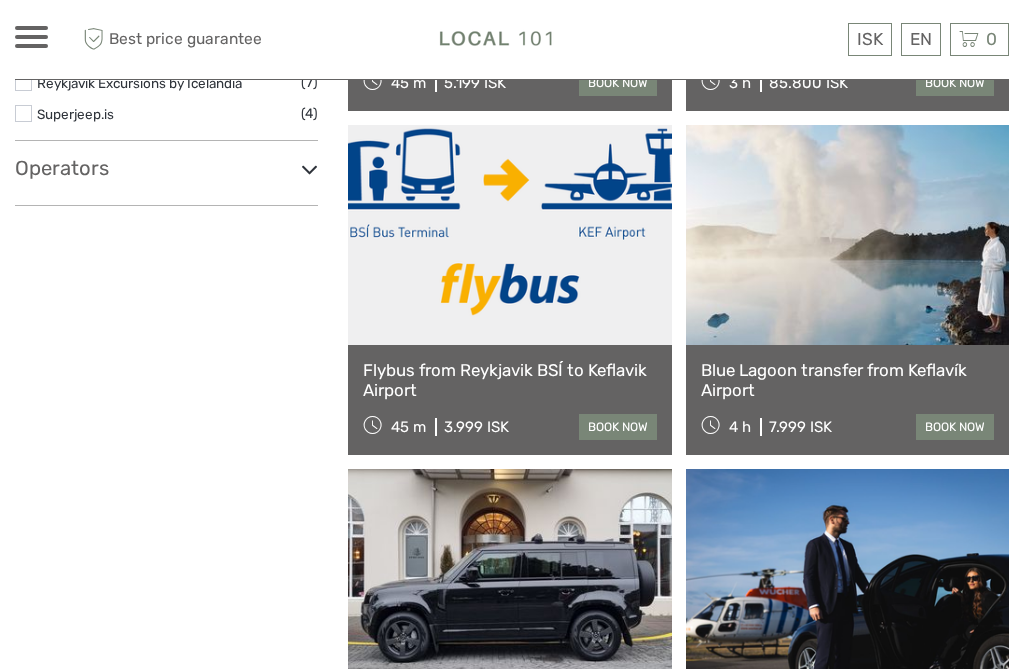scroll, scrollTop: 796, scrollLeft: 0, axis: vertical 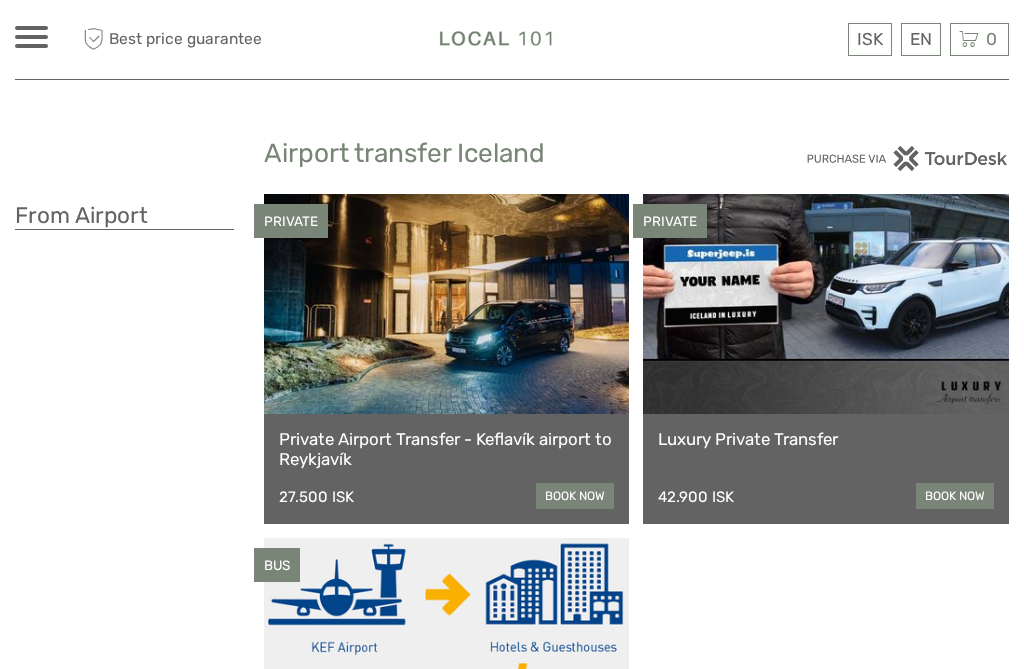 click on "$" at bounding box center (0, 0) 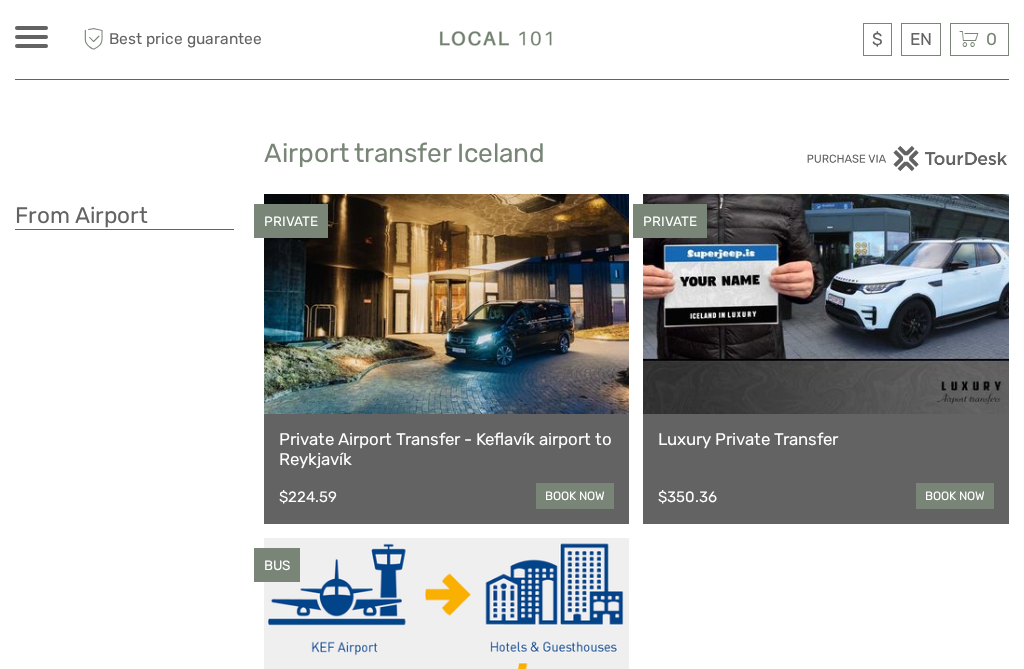 click on "PRIVATE
Private Airport Transfer - Keflavík airport to Reykjavík
$224.59
book now
PRIVATE
Luxury Private Transfer
$350.36
book now
BUS
Flybus PLUS from Keflavik Airport to Hotel
$42.46
book now" at bounding box center [637, 531] 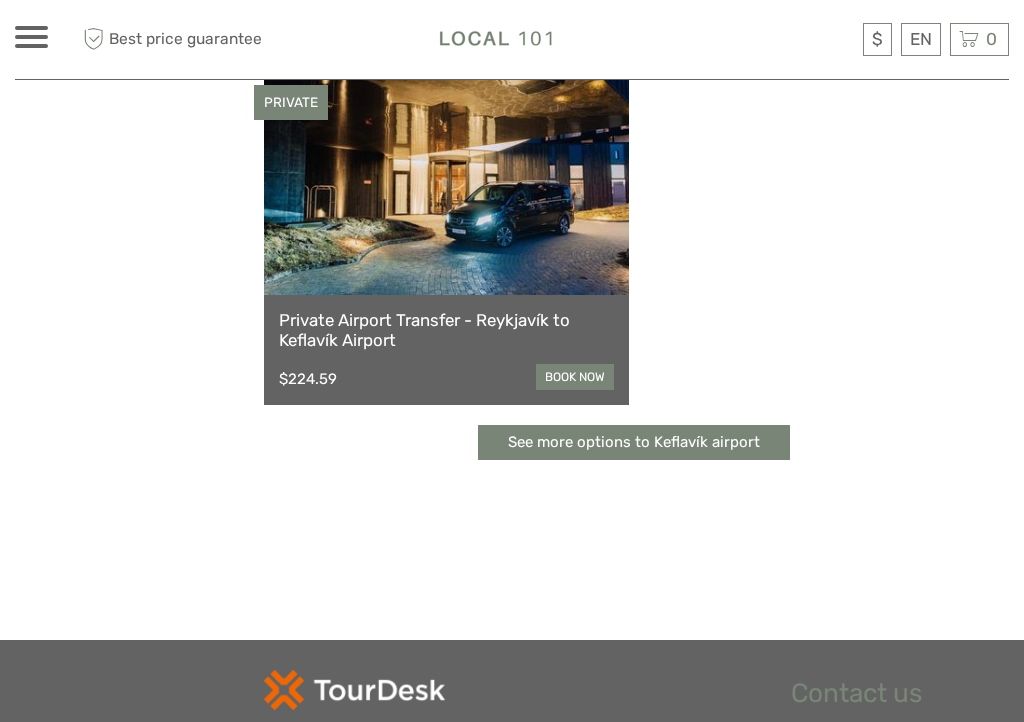 scroll, scrollTop: 1264, scrollLeft: 0, axis: vertical 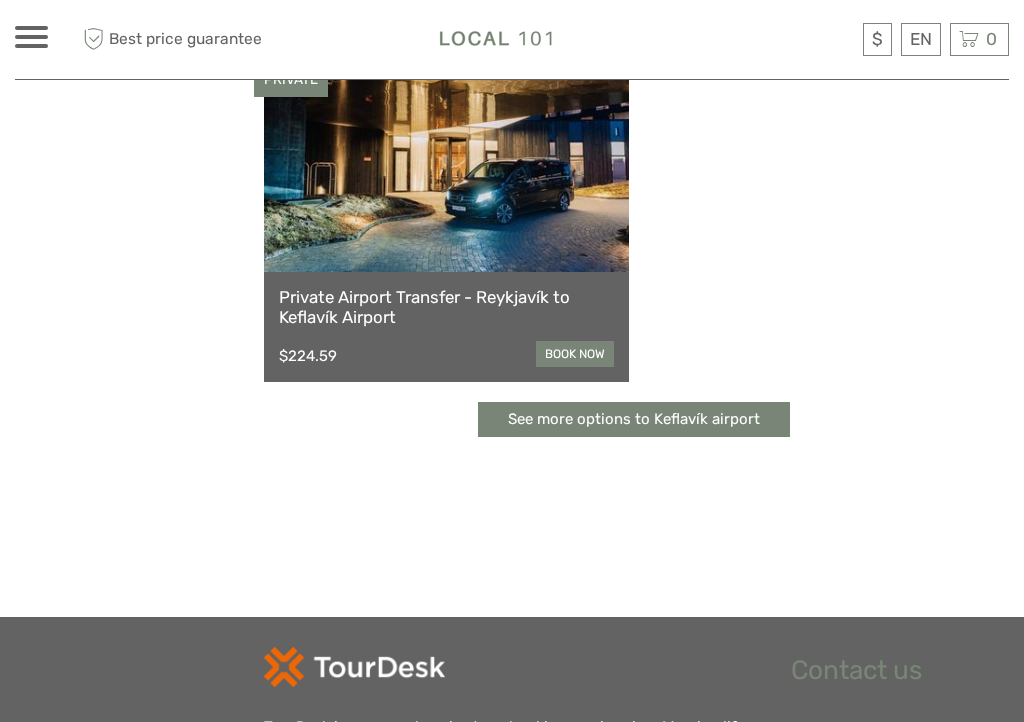 click on "See more options to Keflavík airport" at bounding box center (634, 419) 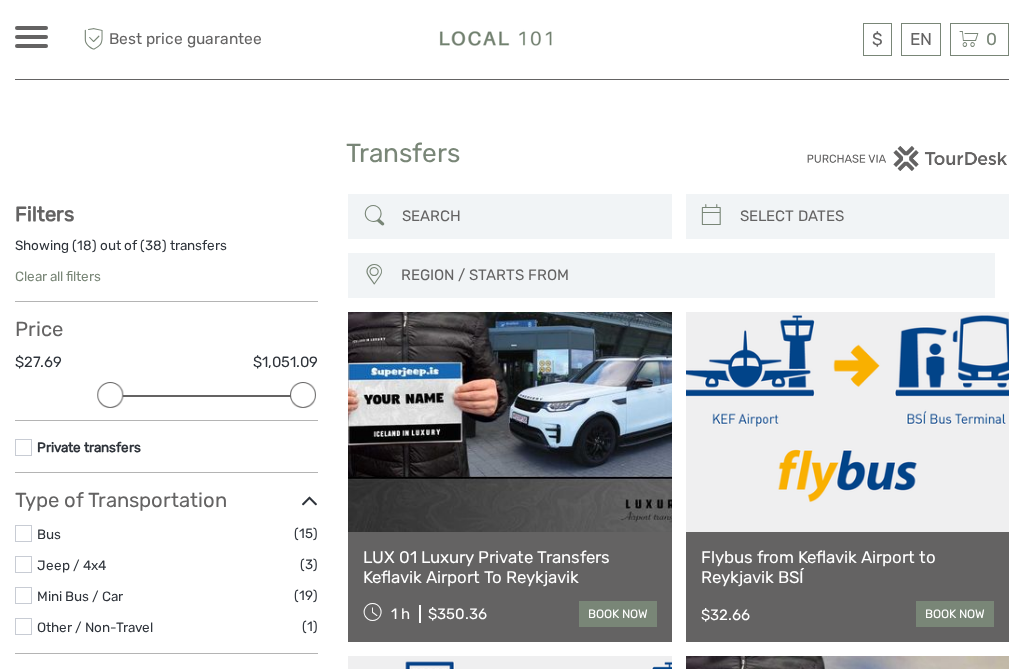select 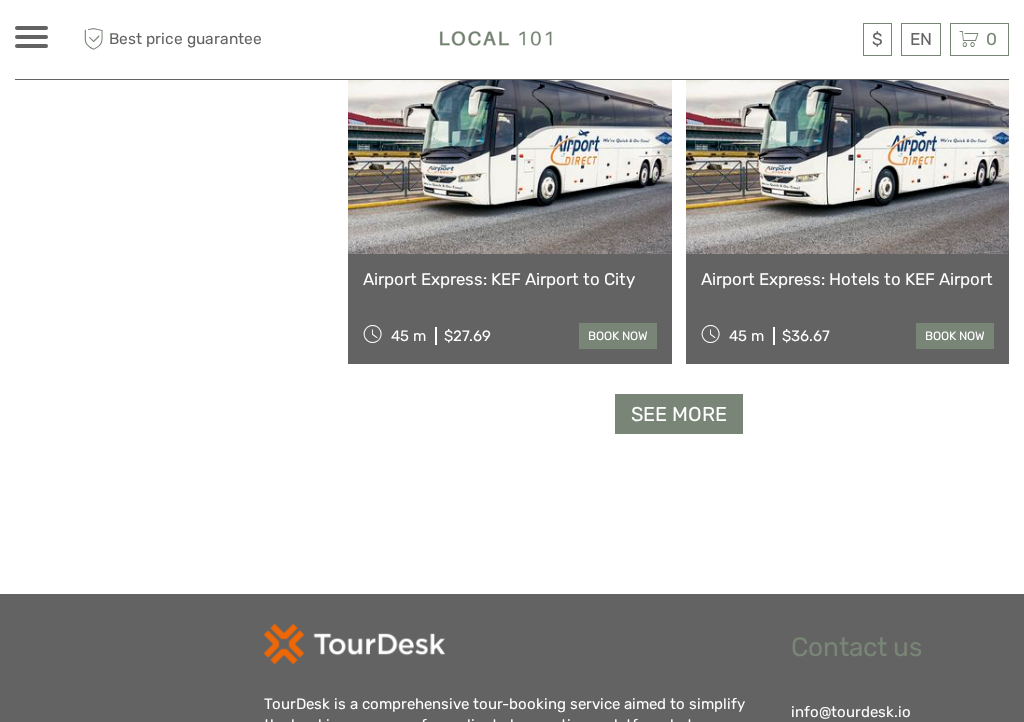 scroll, scrollTop: 3023, scrollLeft: 0, axis: vertical 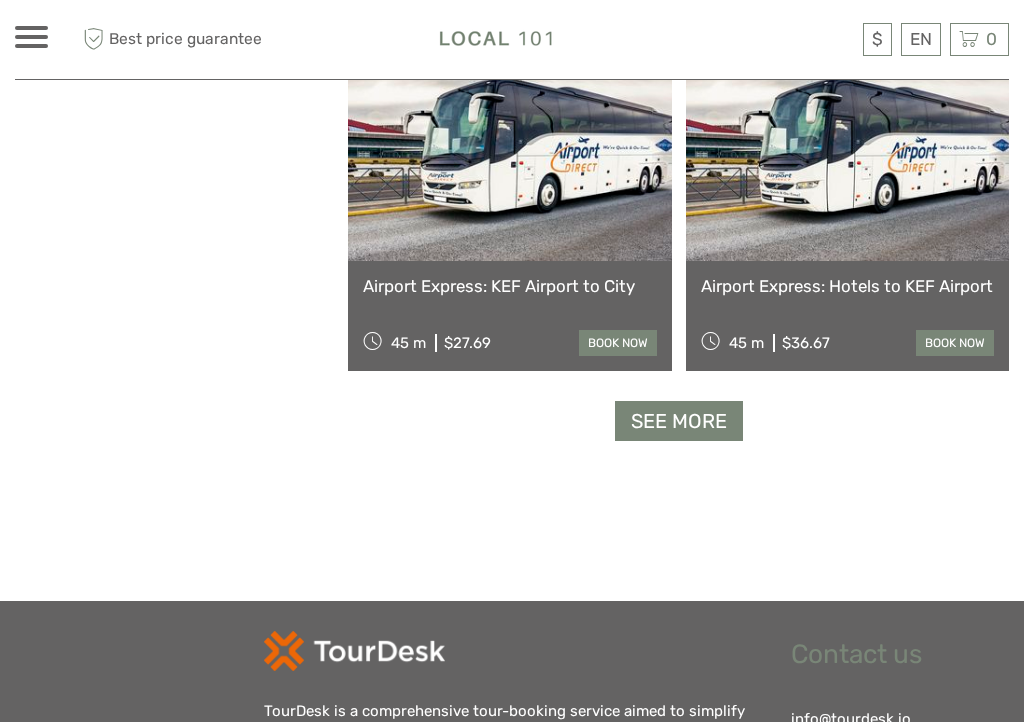 click on "See more" at bounding box center (679, 421) 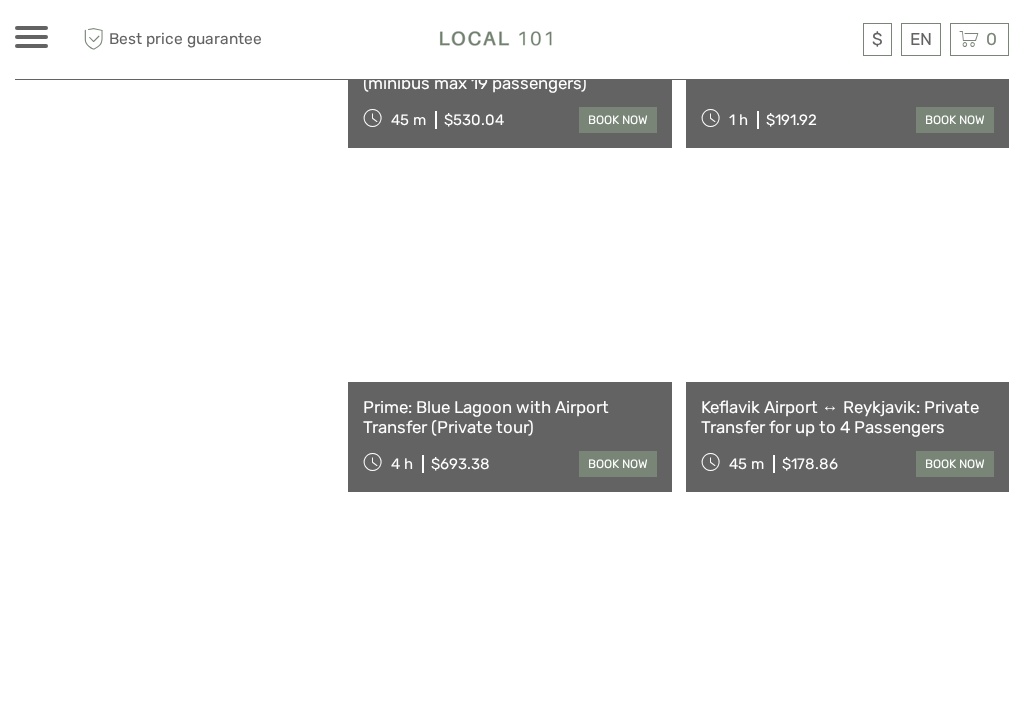 scroll, scrollTop: 5309, scrollLeft: 0, axis: vertical 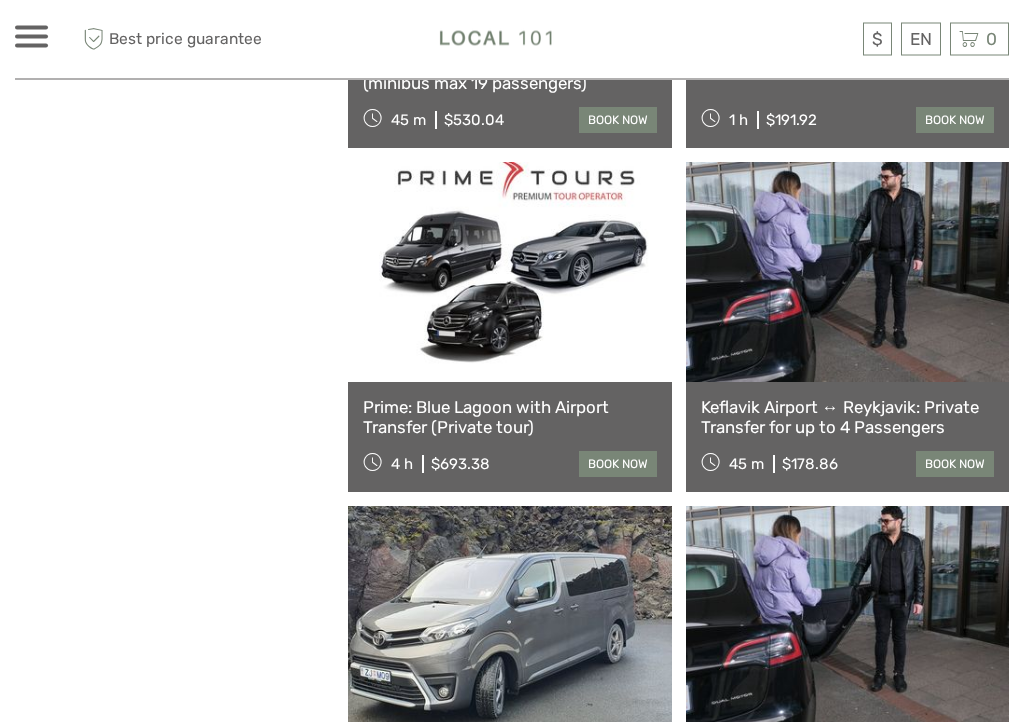 click on "Keflavik Airport ↔ Reykjavik: Private Transfer for up to 4 Passengers" at bounding box center (847, 418) 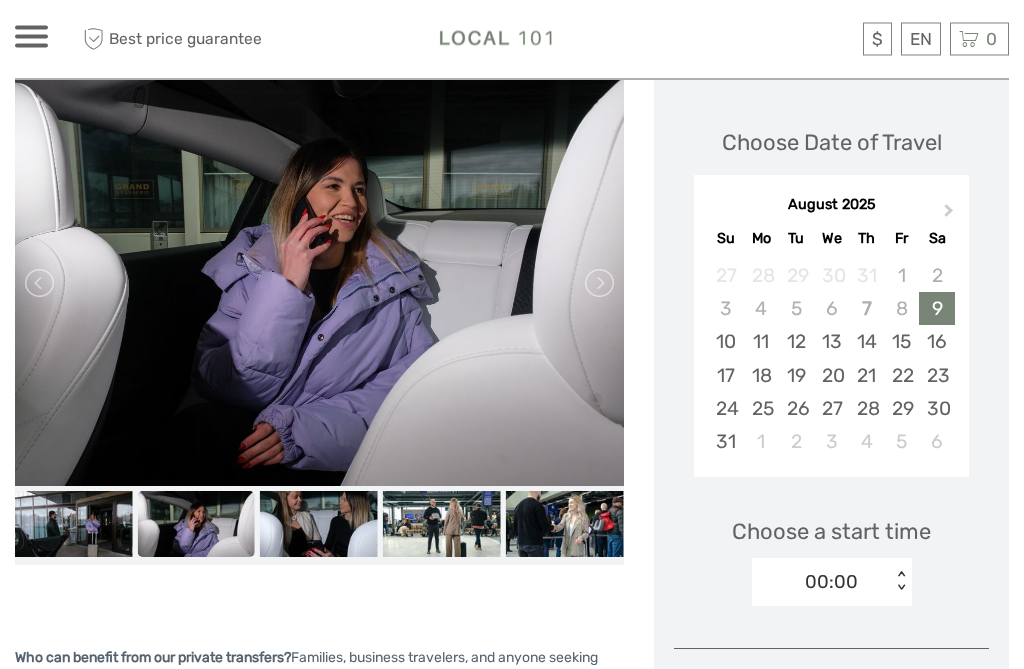 scroll, scrollTop: 0, scrollLeft: 0, axis: both 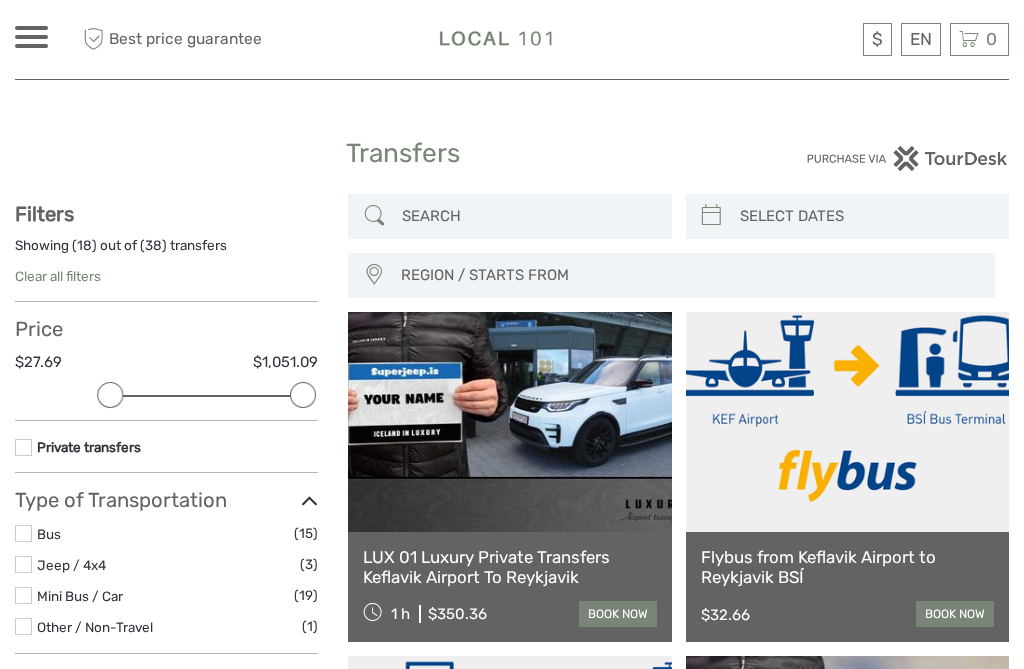 select 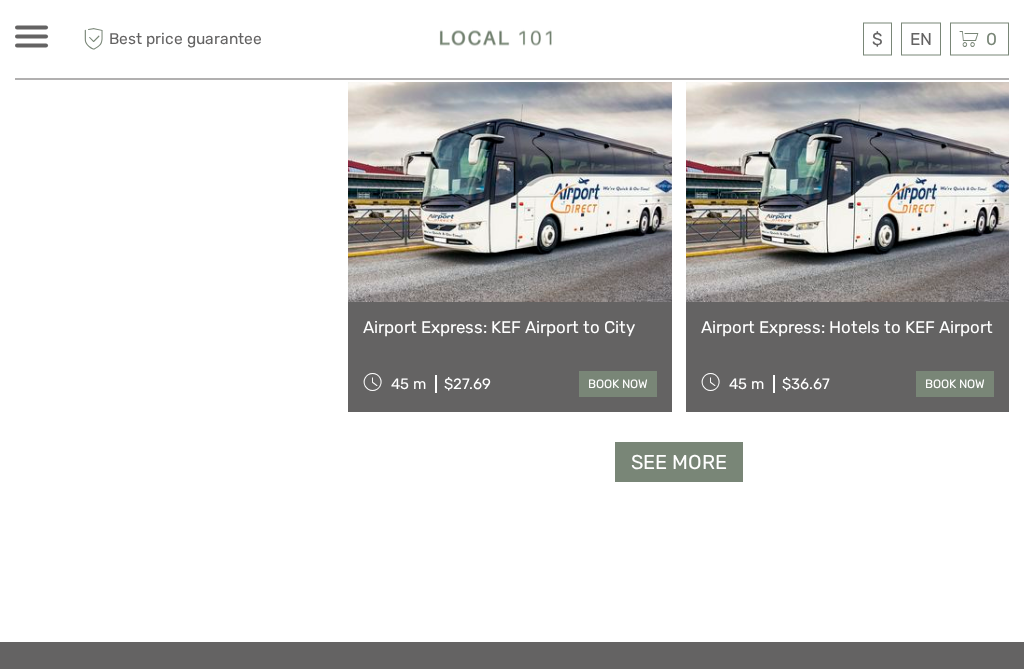 scroll, scrollTop: 2955, scrollLeft: 0, axis: vertical 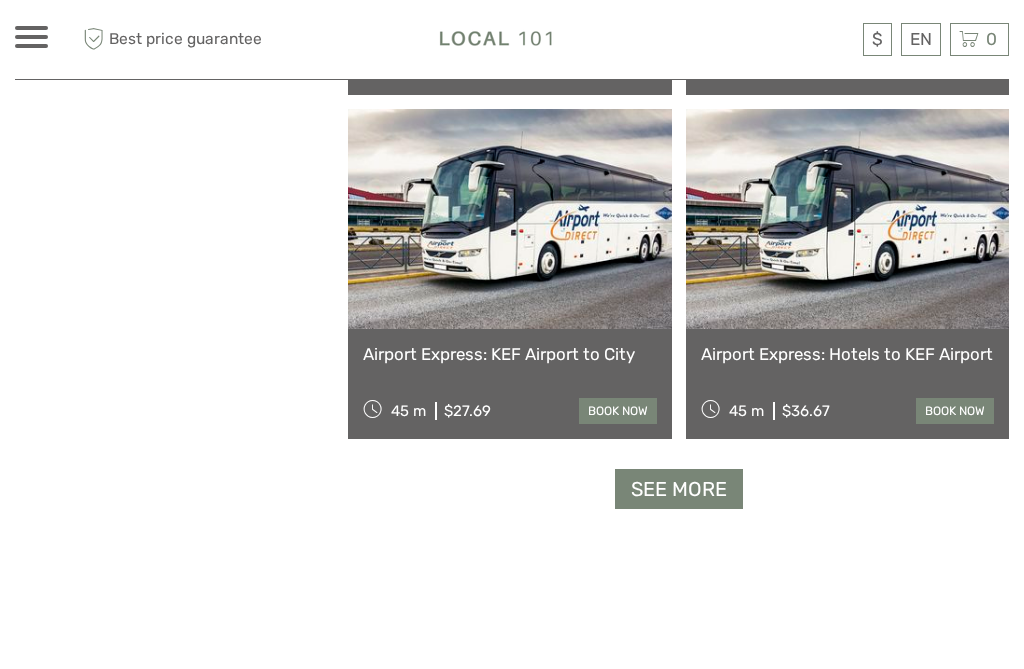 click on "See more" at bounding box center (679, 489) 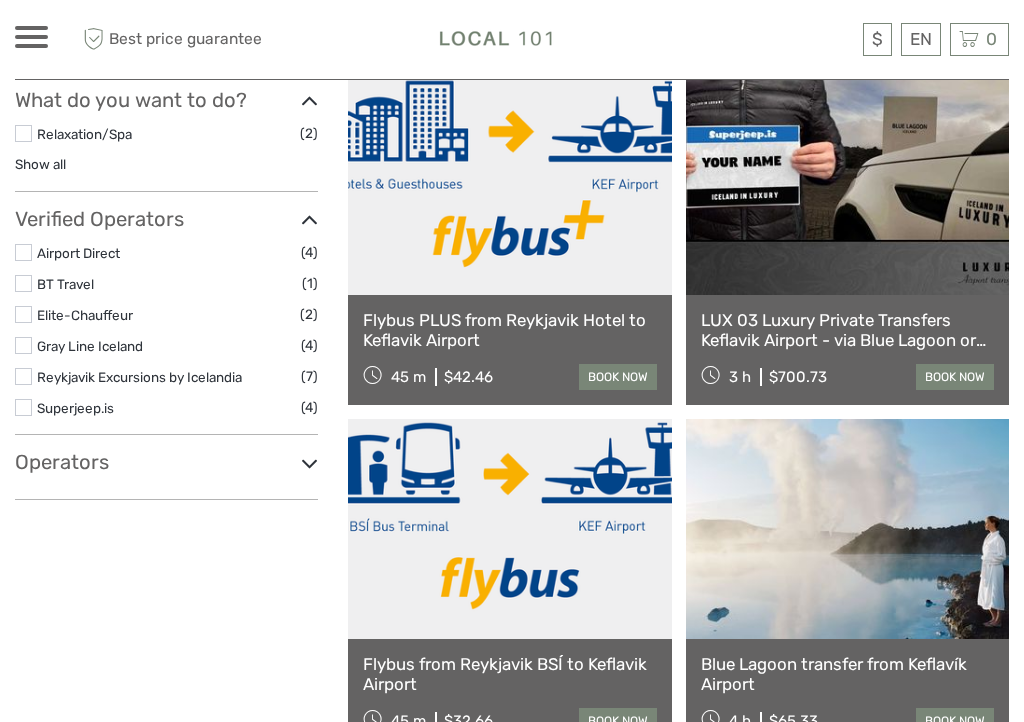 scroll, scrollTop: 580, scrollLeft: 0, axis: vertical 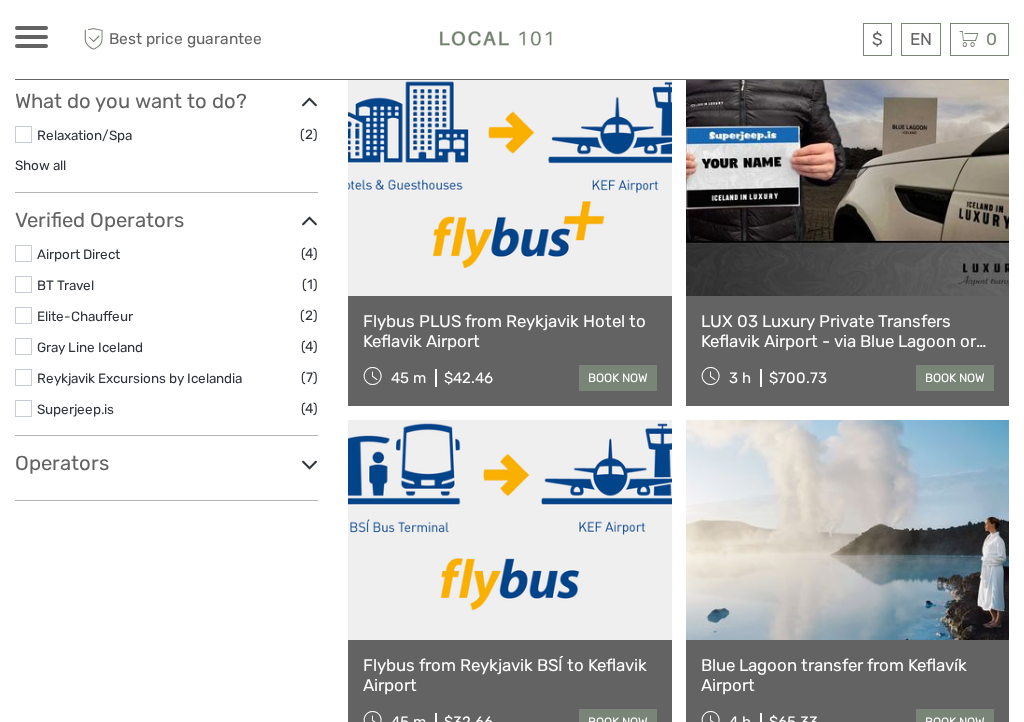 click at bounding box center [23, 253] 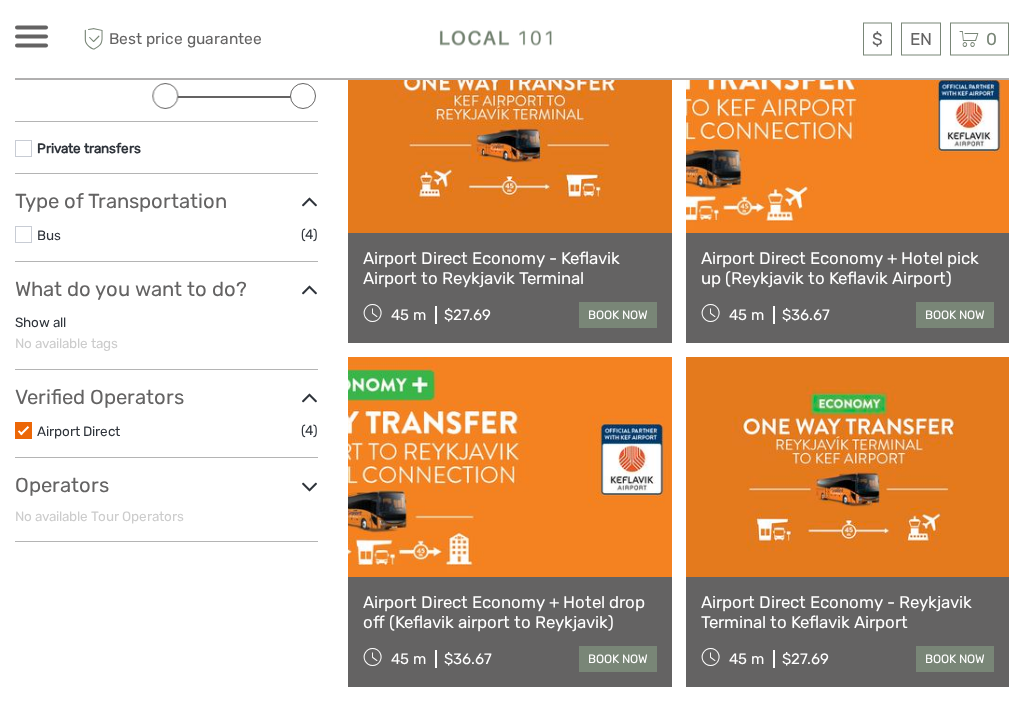 scroll, scrollTop: 299, scrollLeft: 0, axis: vertical 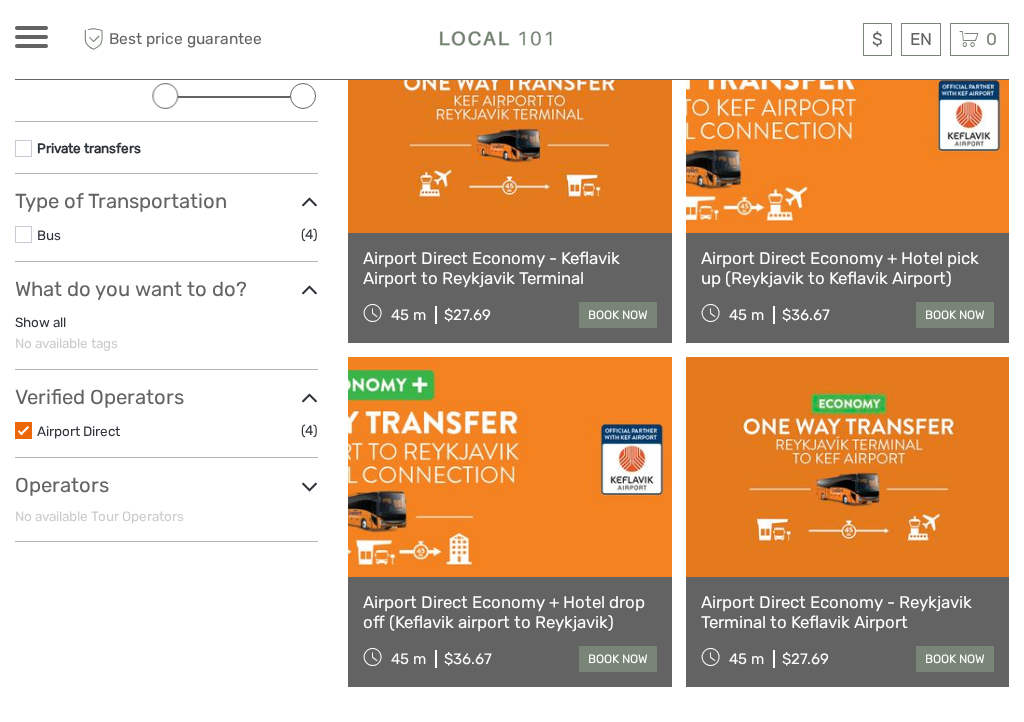 click on "Airport Direct Economy + Hotel pick up (Reykjavik to Keflavik Airport)" at bounding box center [847, 268] 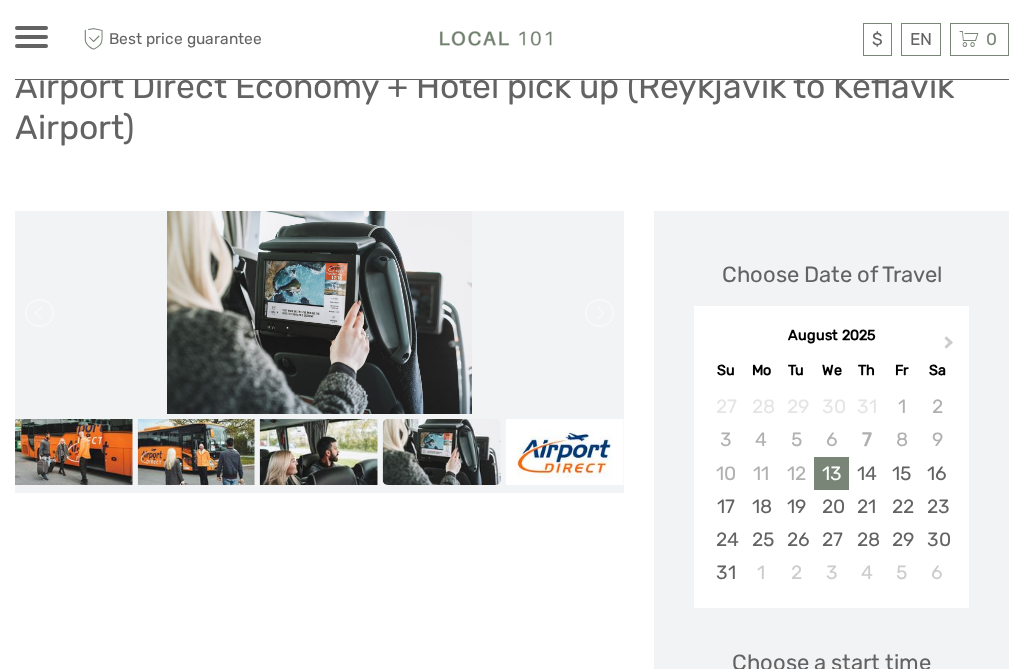 scroll, scrollTop: 0, scrollLeft: 0, axis: both 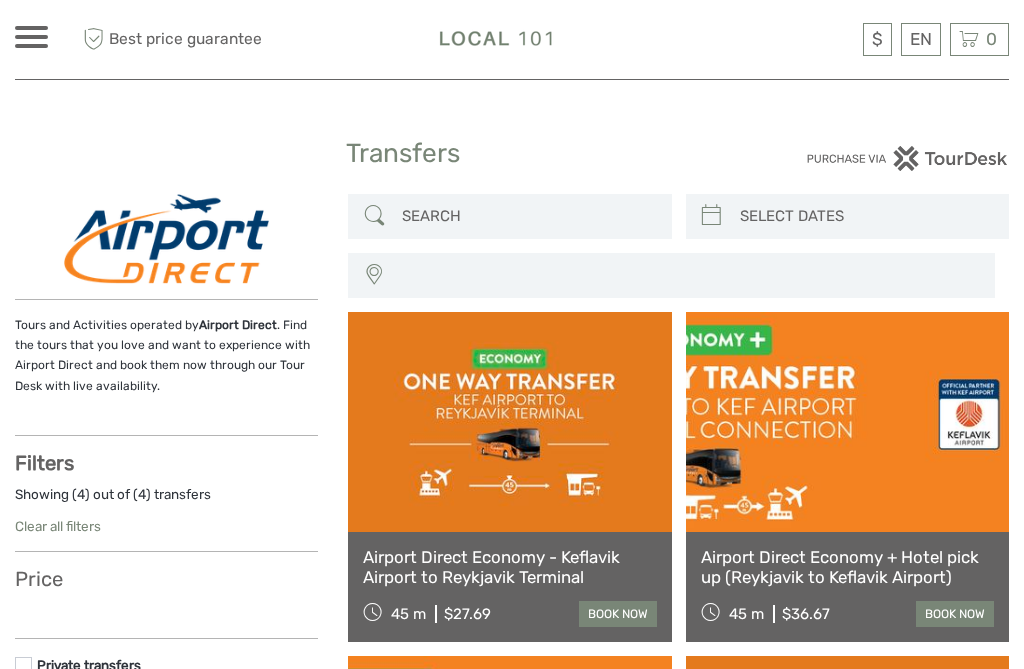 select 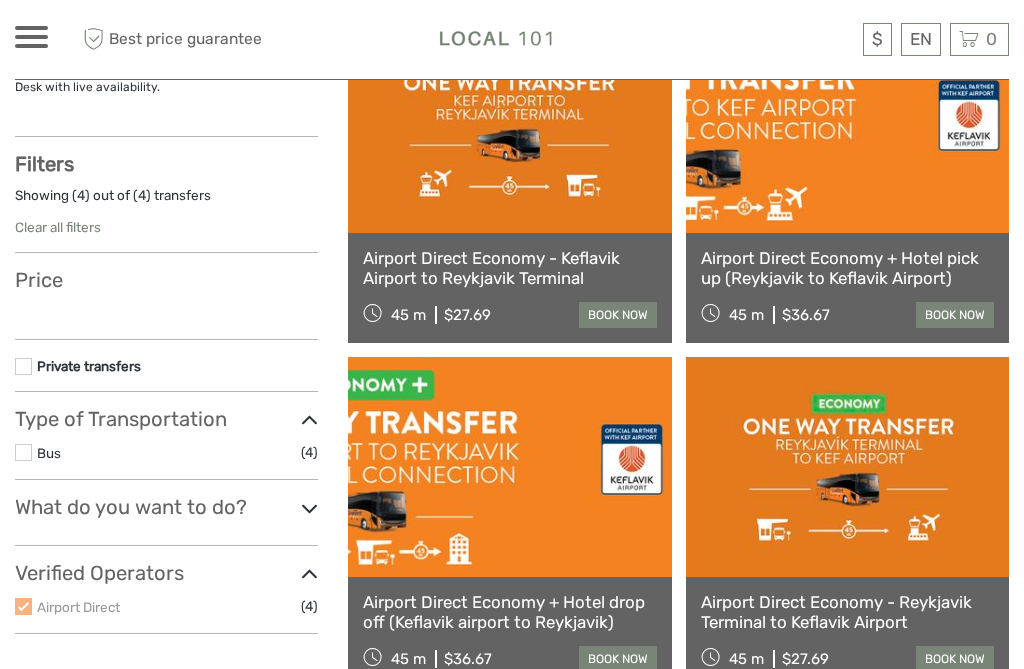 select 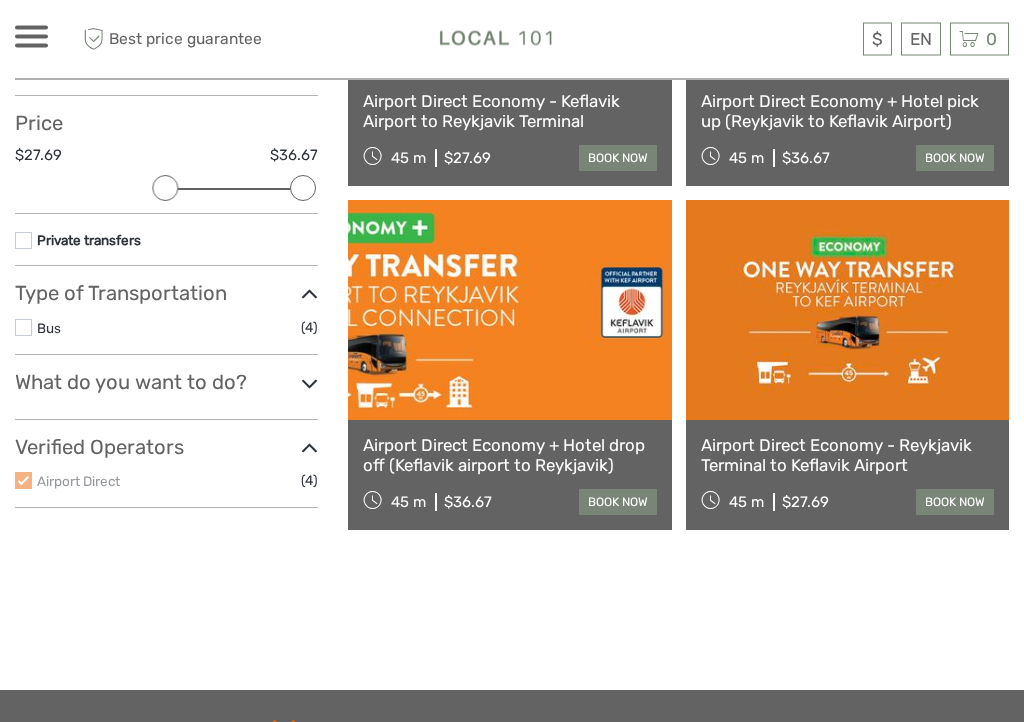 scroll, scrollTop: 458, scrollLeft: 0, axis: vertical 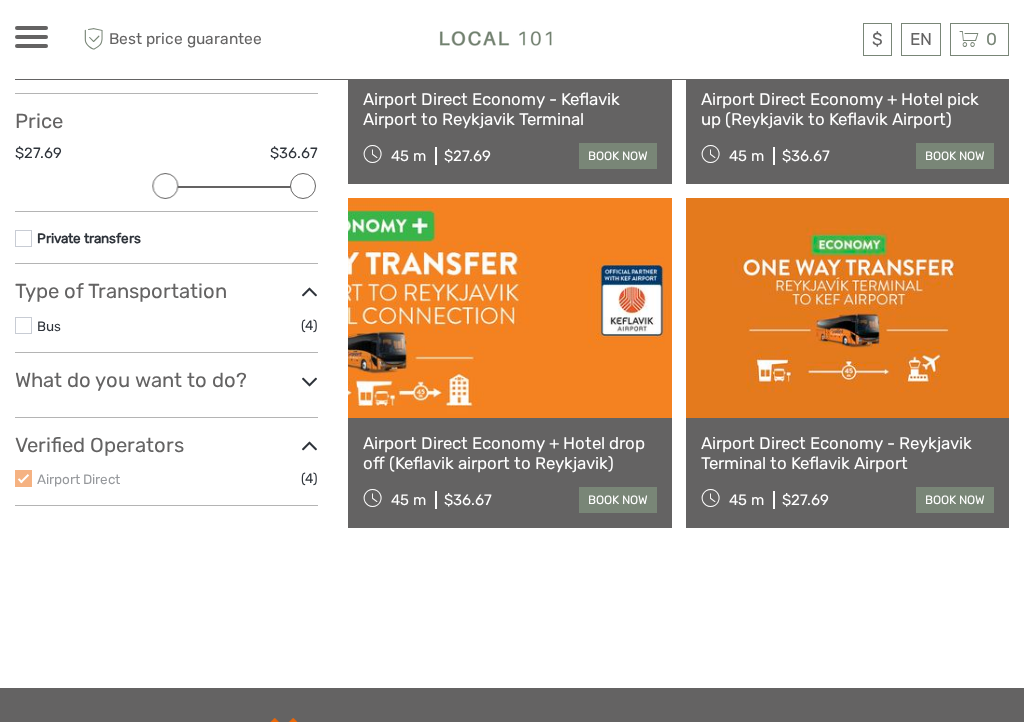 click at bounding box center [23, 478] 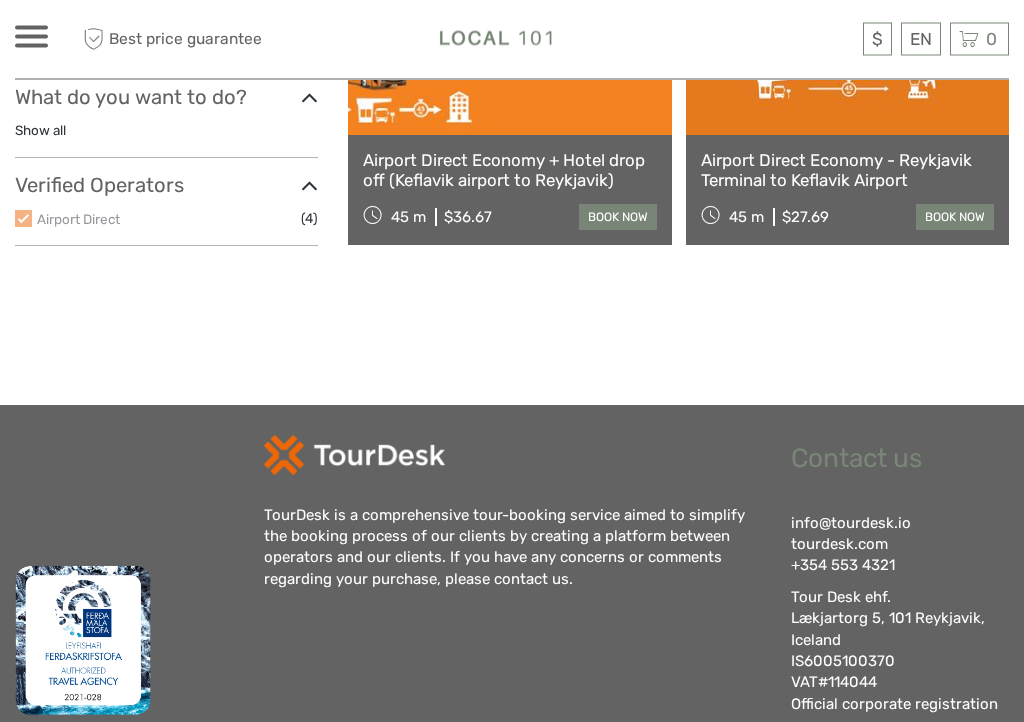 scroll, scrollTop: 732, scrollLeft: 0, axis: vertical 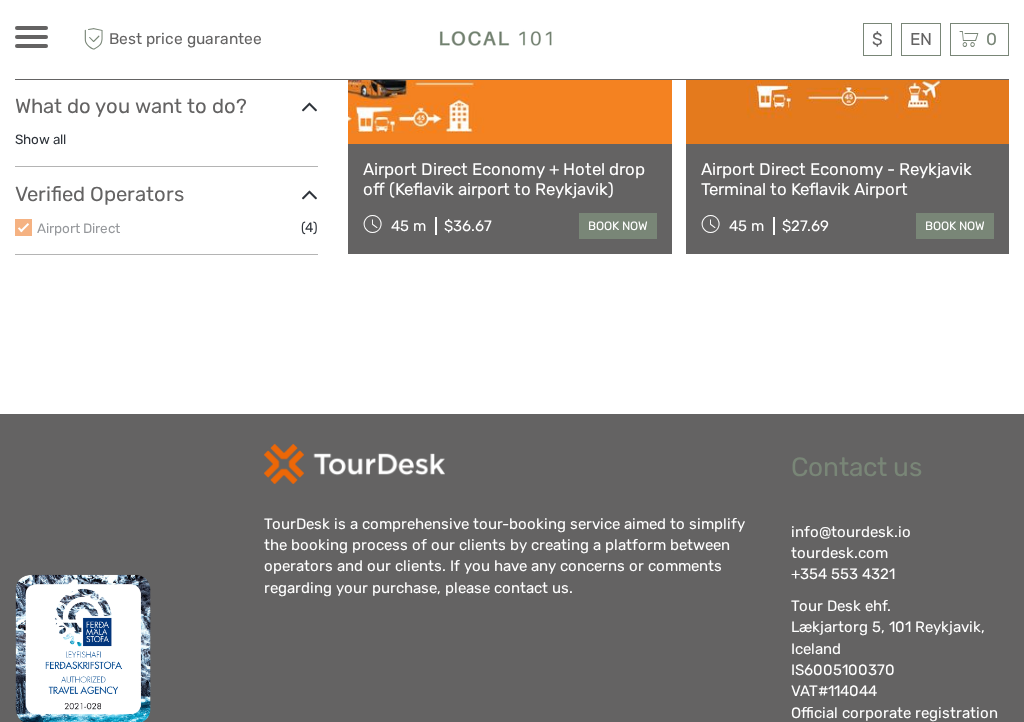 click at bounding box center [23, 227] 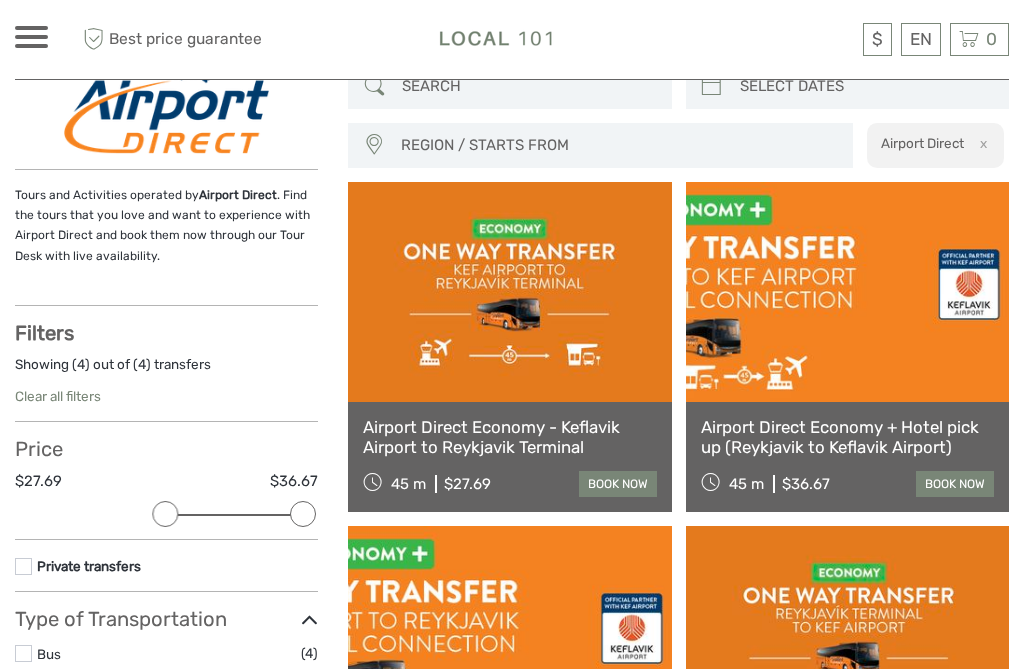 scroll, scrollTop: 0, scrollLeft: 0, axis: both 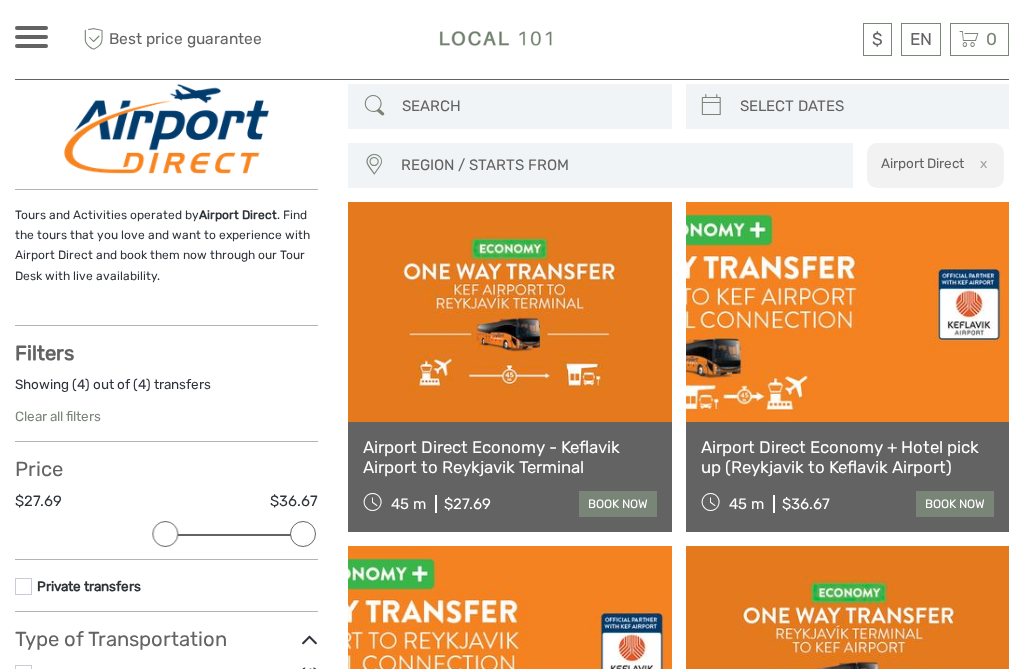 click on "Airport Direct" at bounding box center [922, 163] 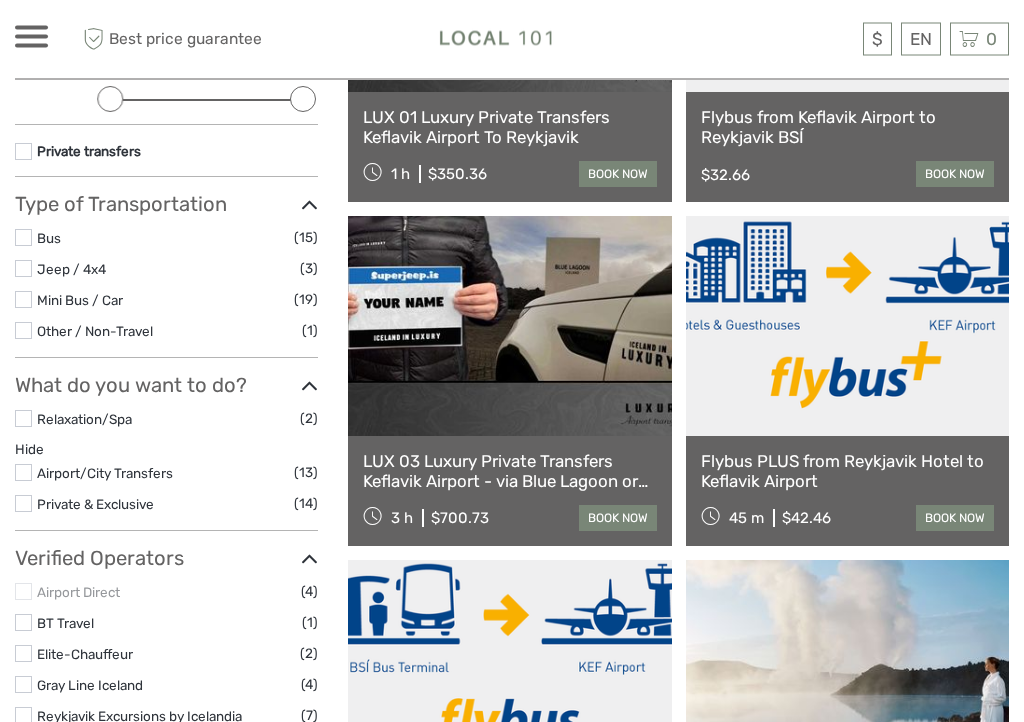 scroll, scrollTop: 452, scrollLeft: 0, axis: vertical 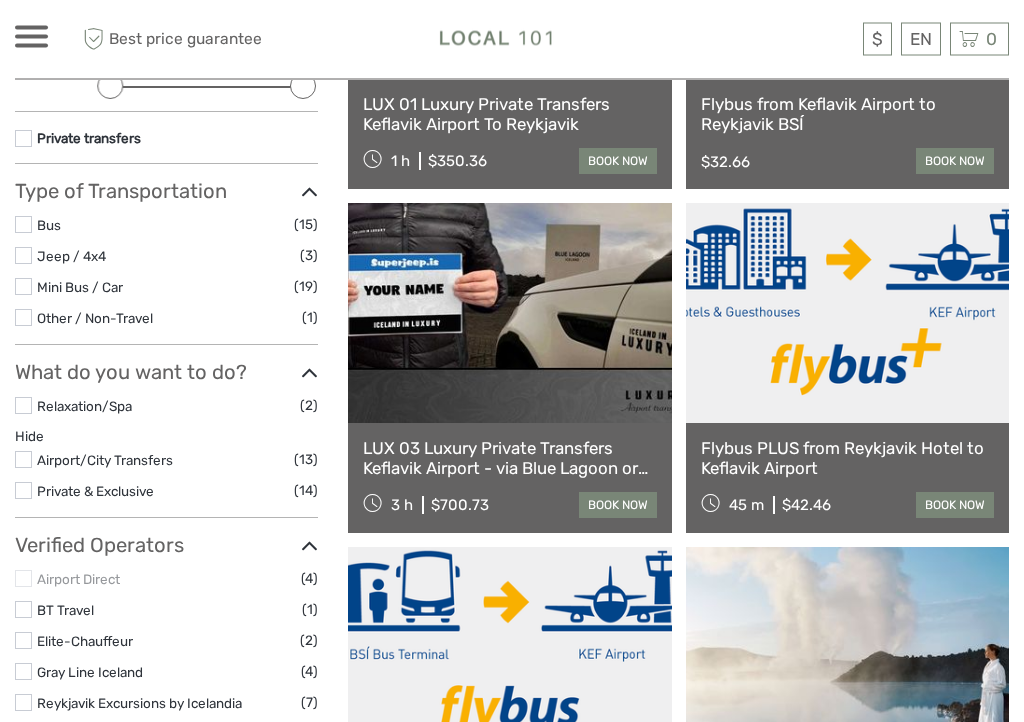 click at bounding box center (23, 460) 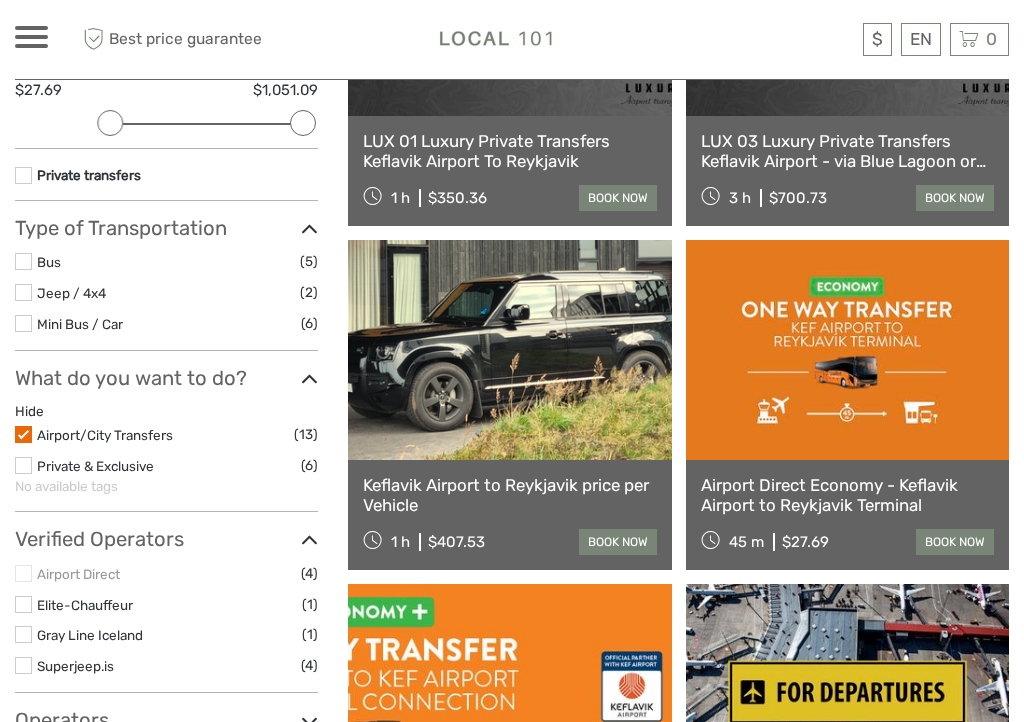 scroll, scrollTop: 416, scrollLeft: 0, axis: vertical 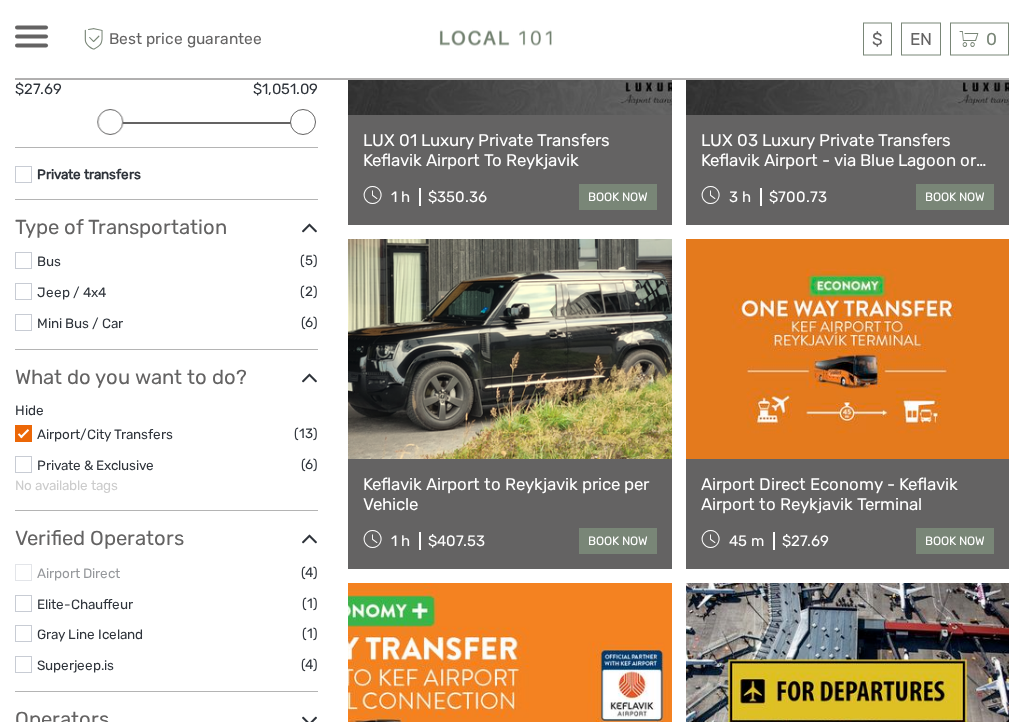 click at bounding box center [23, 434] 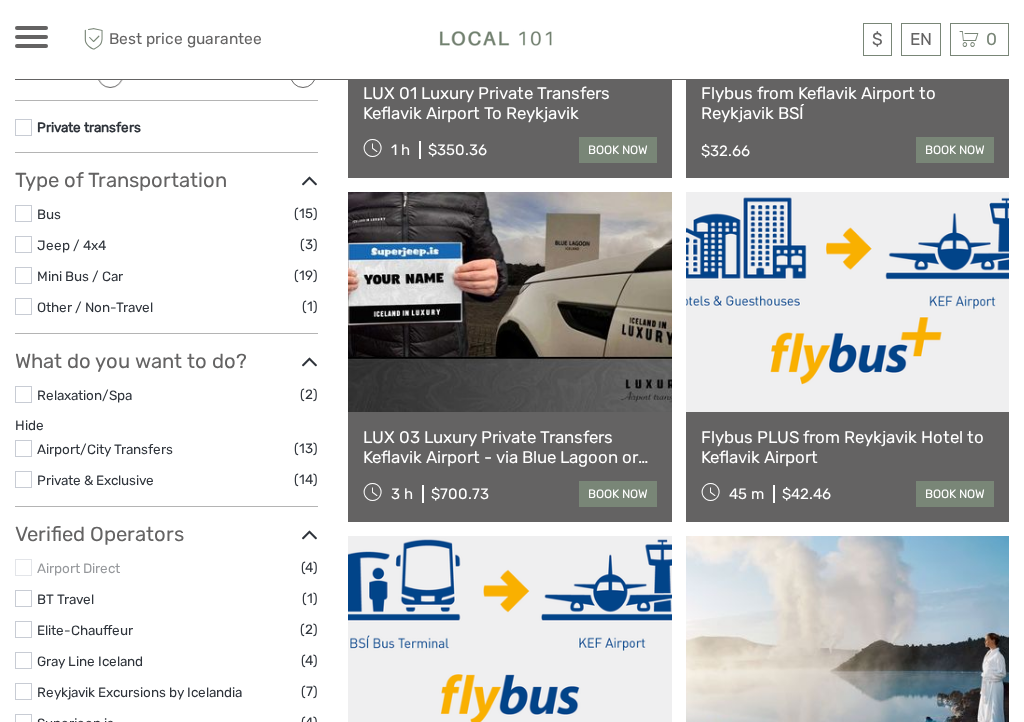 scroll, scrollTop: 471, scrollLeft: 0, axis: vertical 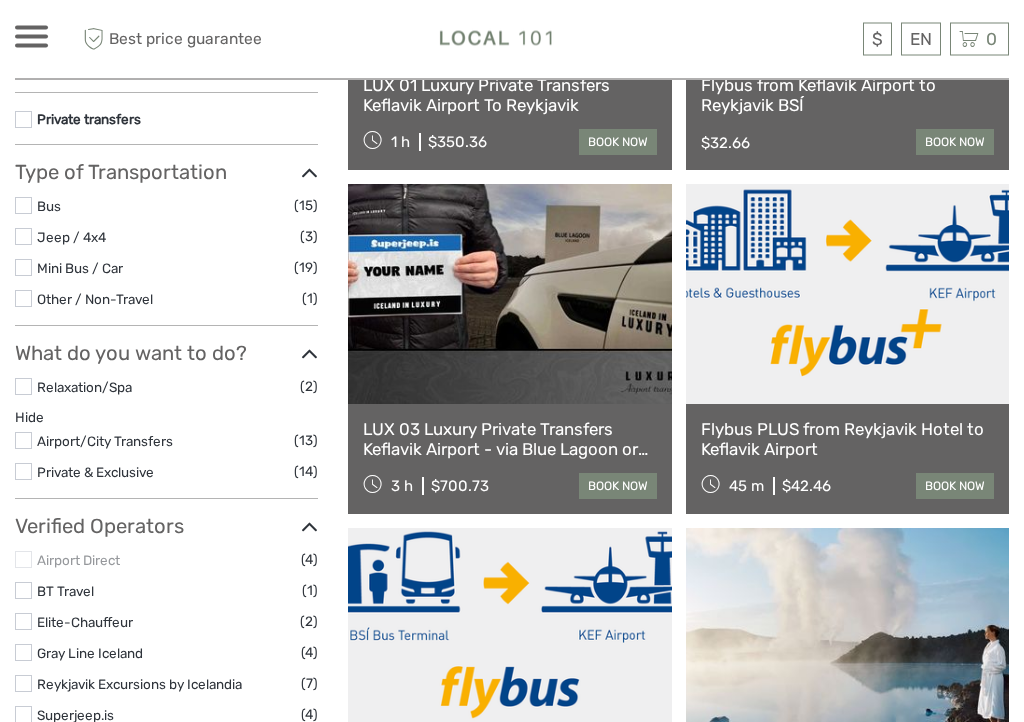 click at bounding box center (23, 299) 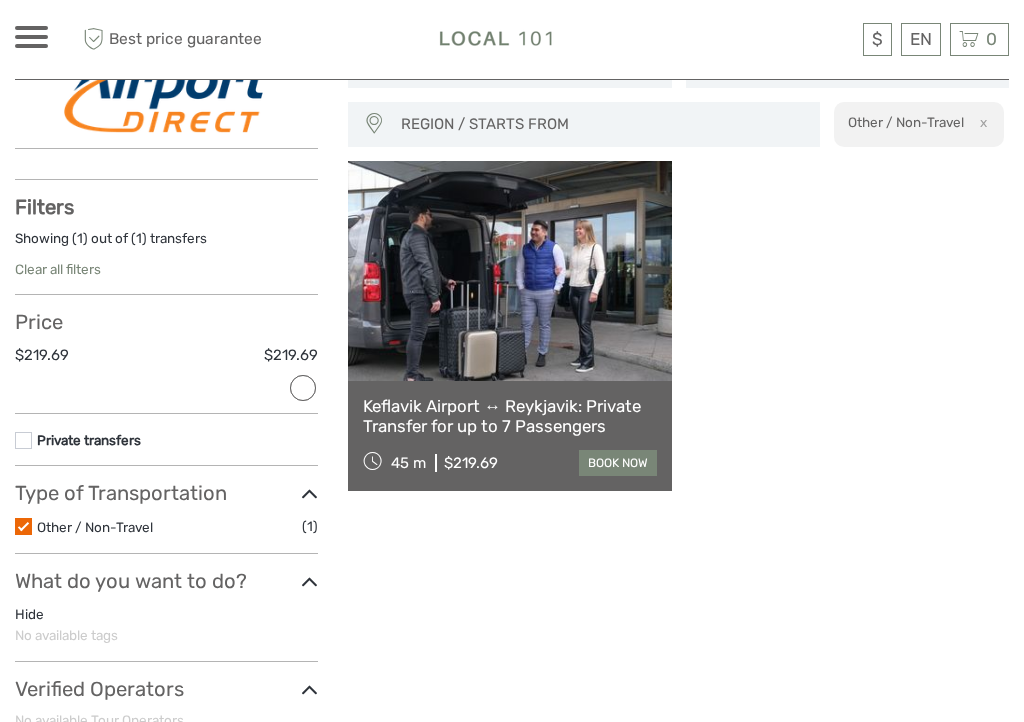 scroll, scrollTop: 150, scrollLeft: 0, axis: vertical 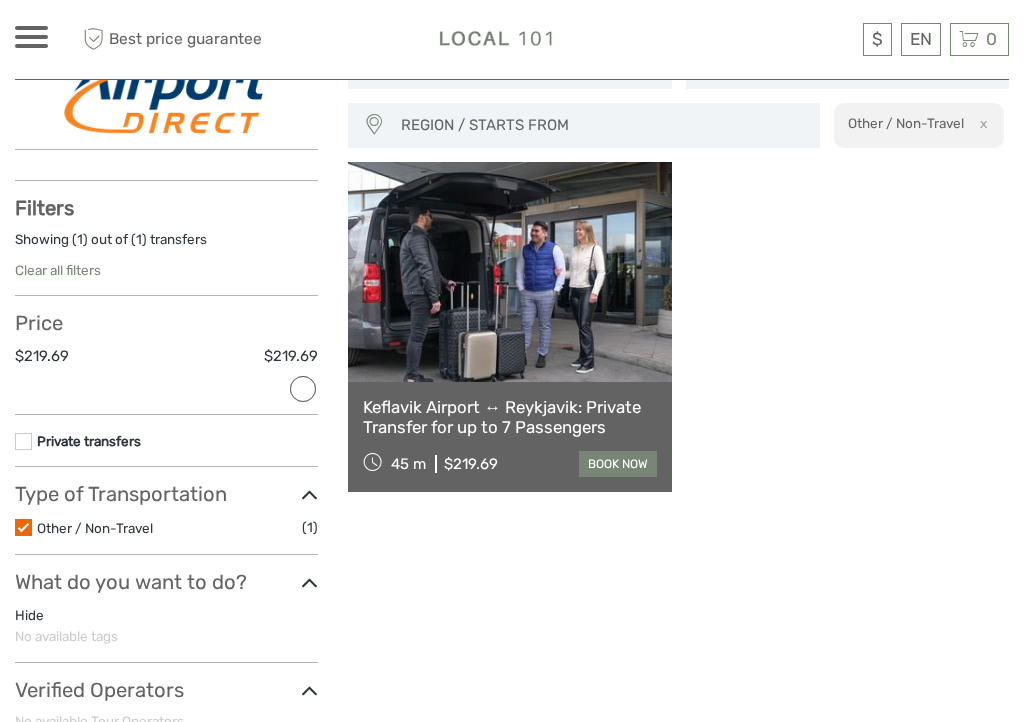 click on "Keflavik Airport ↔ Reykjavik: Private Transfer for up to 7 Passengers" at bounding box center (509, 417) 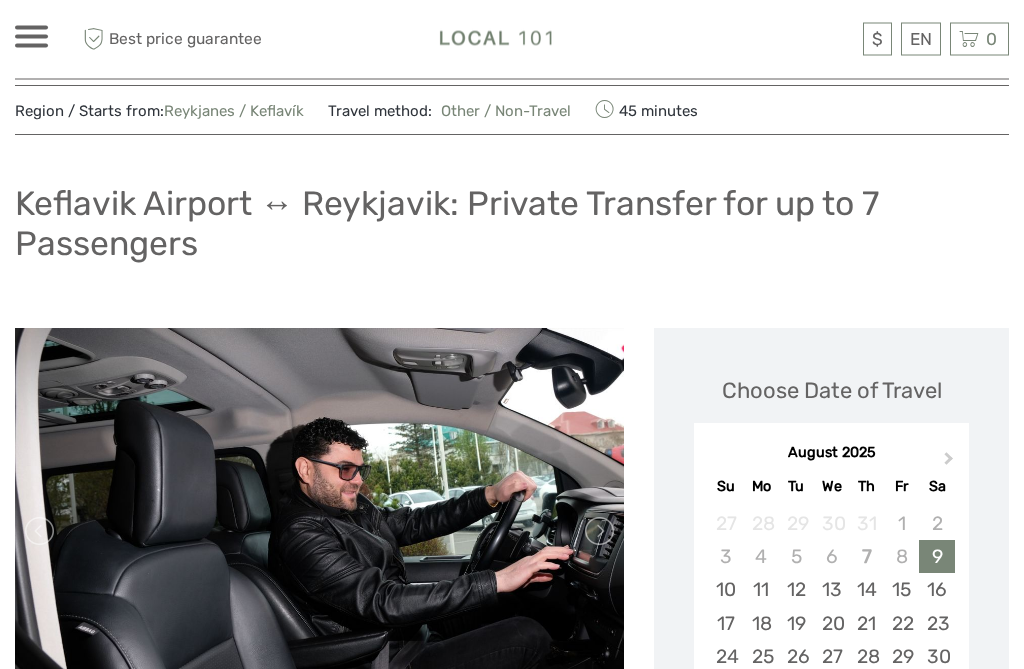 scroll, scrollTop: 0, scrollLeft: 0, axis: both 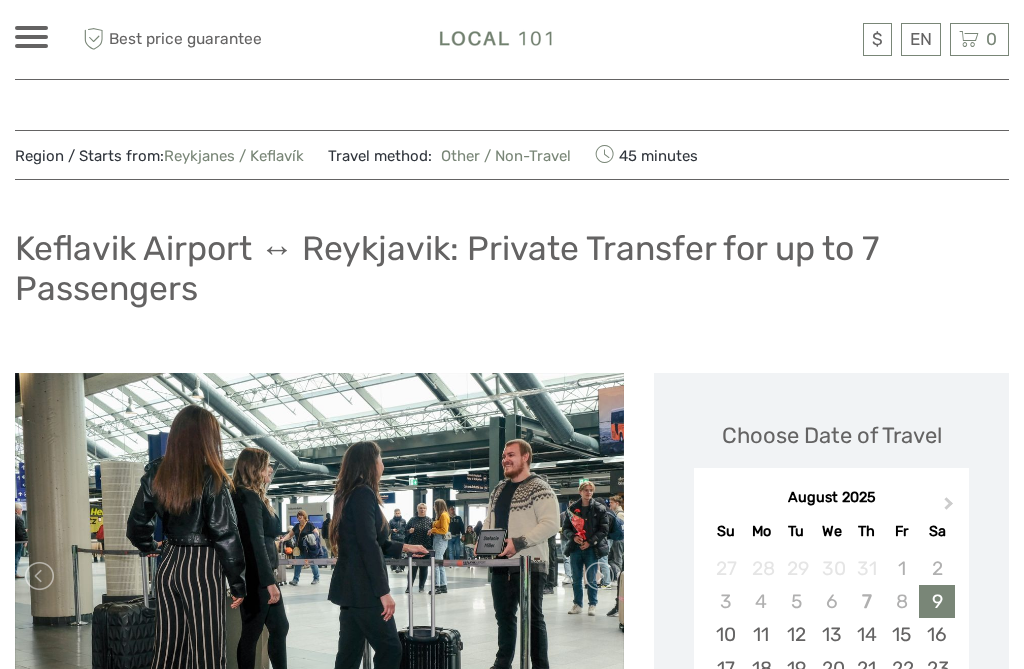 click on "Keflavik Airport ↔ Reykjavik: Private Transfer for up to 7 Passengers" at bounding box center (512, 268) 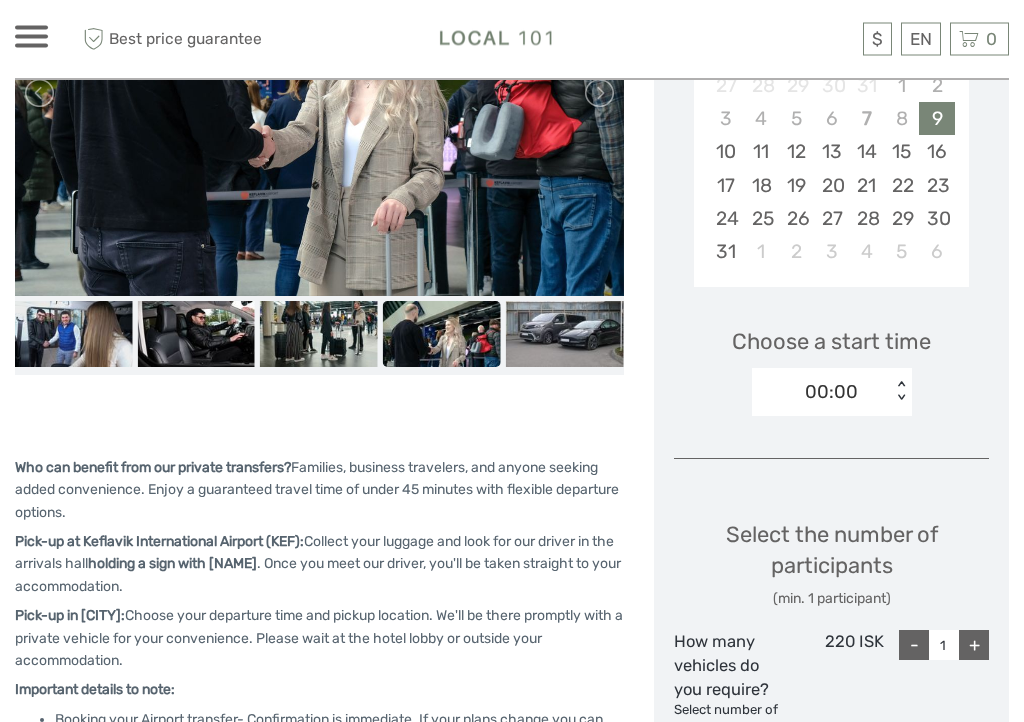 scroll, scrollTop: 374, scrollLeft: 0, axis: vertical 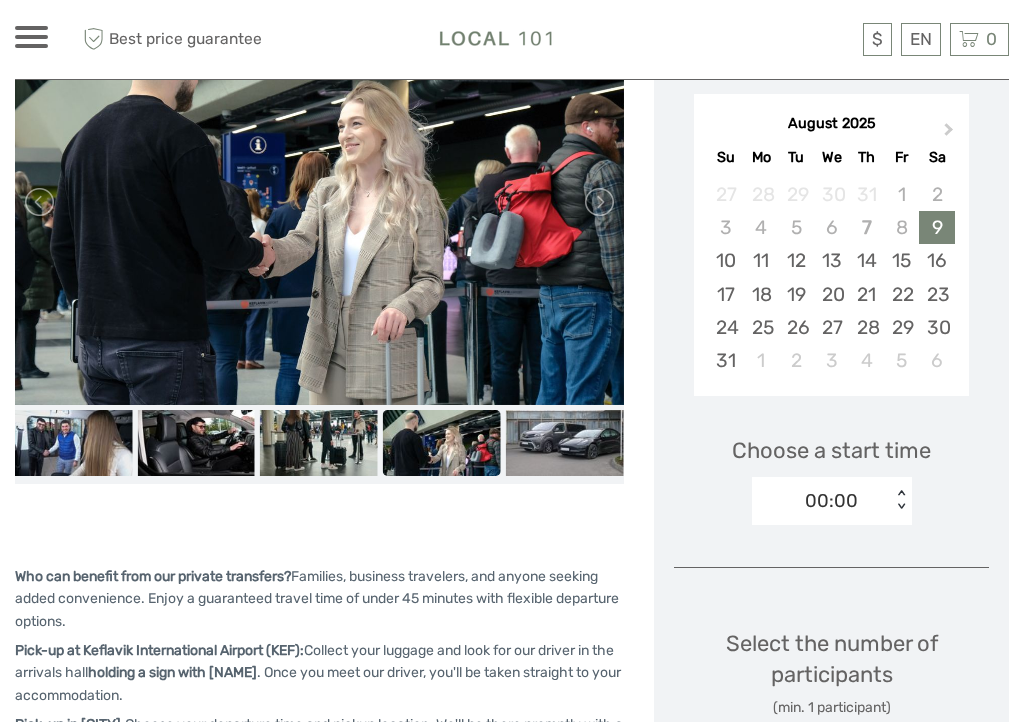click on "Next Month" at bounding box center [949, 133] 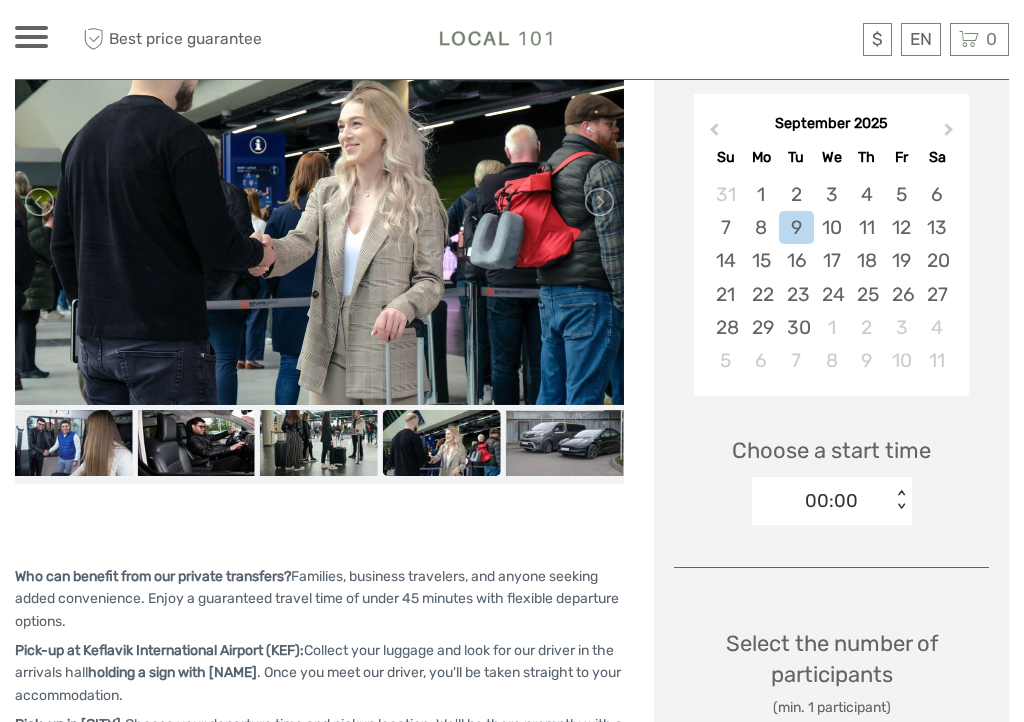 click on "22" at bounding box center (761, 294) 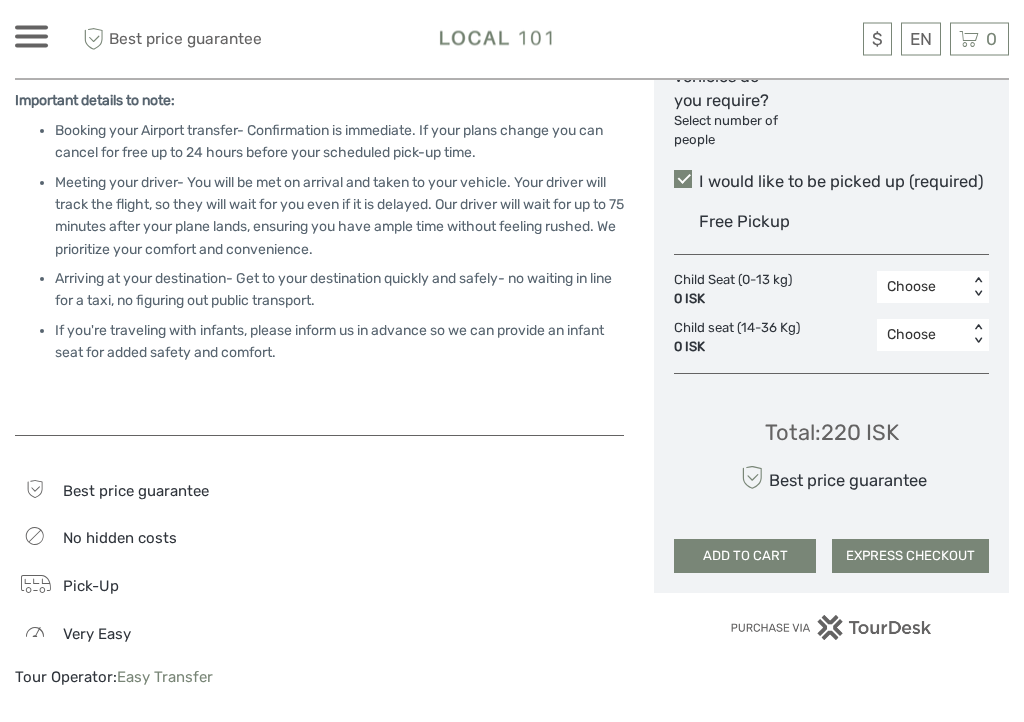 scroll, scrollTop: 1072, scrollLeft: 0, axis: vertical 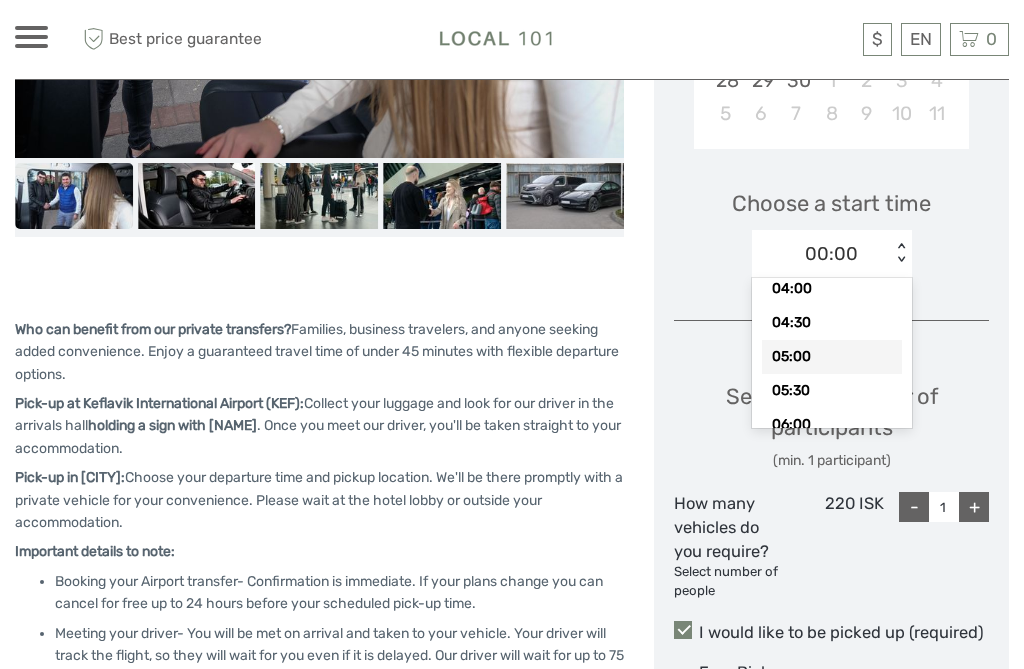 click on "05:00" at bounding box center (832, 357) 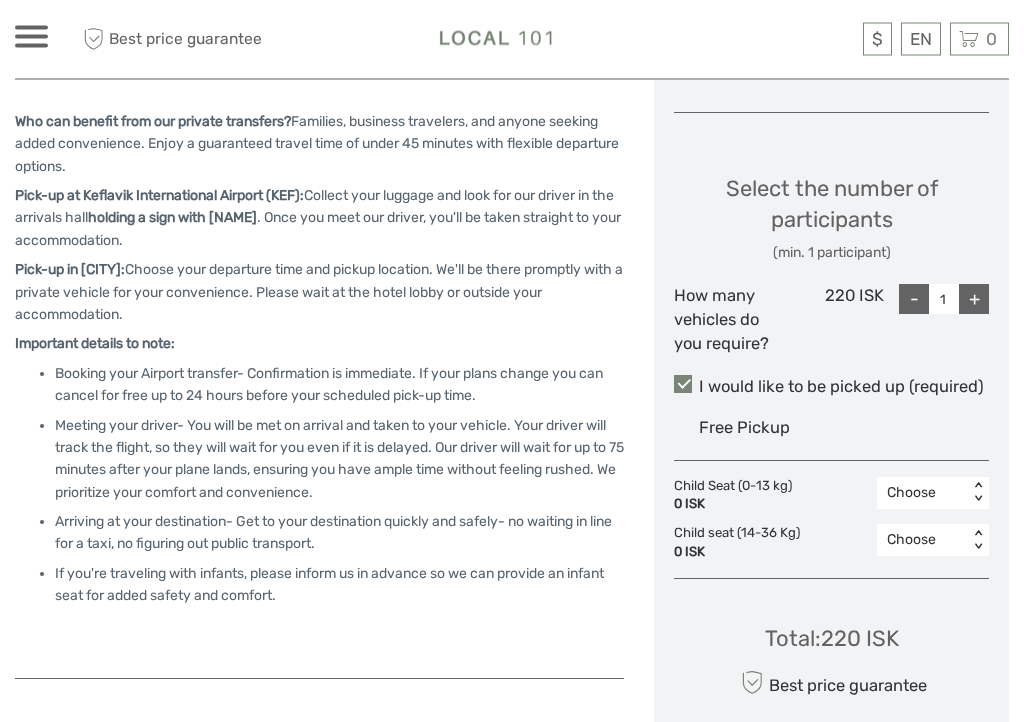 scroll, scrollTop: 829, scrollLeft: 0, axis: vertical 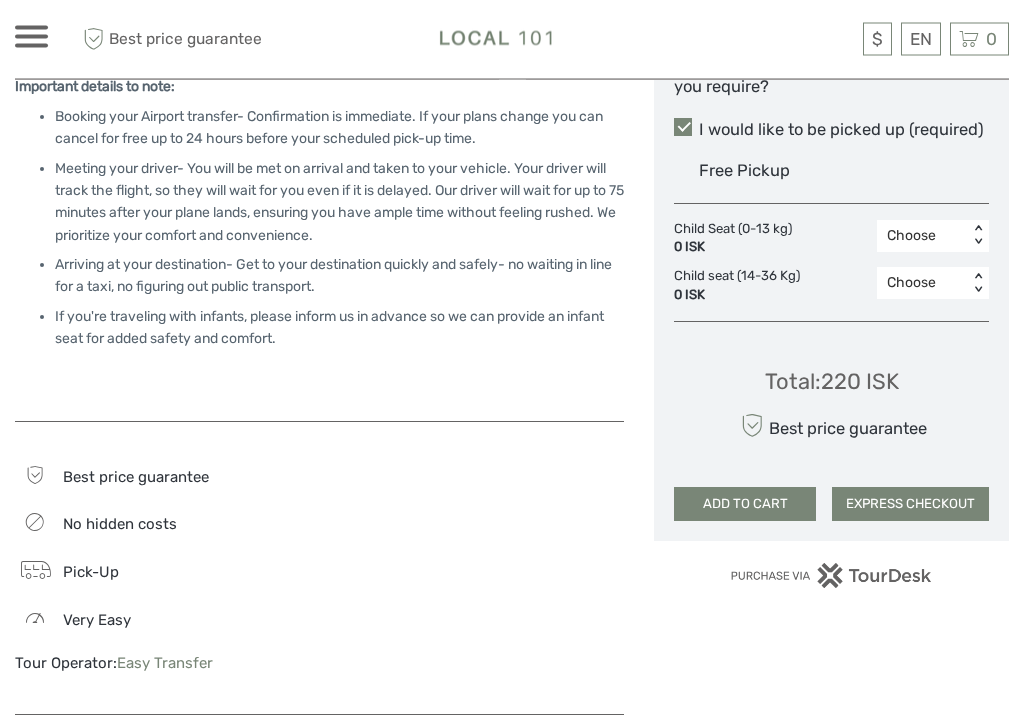 click on "ADD TO CART" at bounding box center [745, 505] 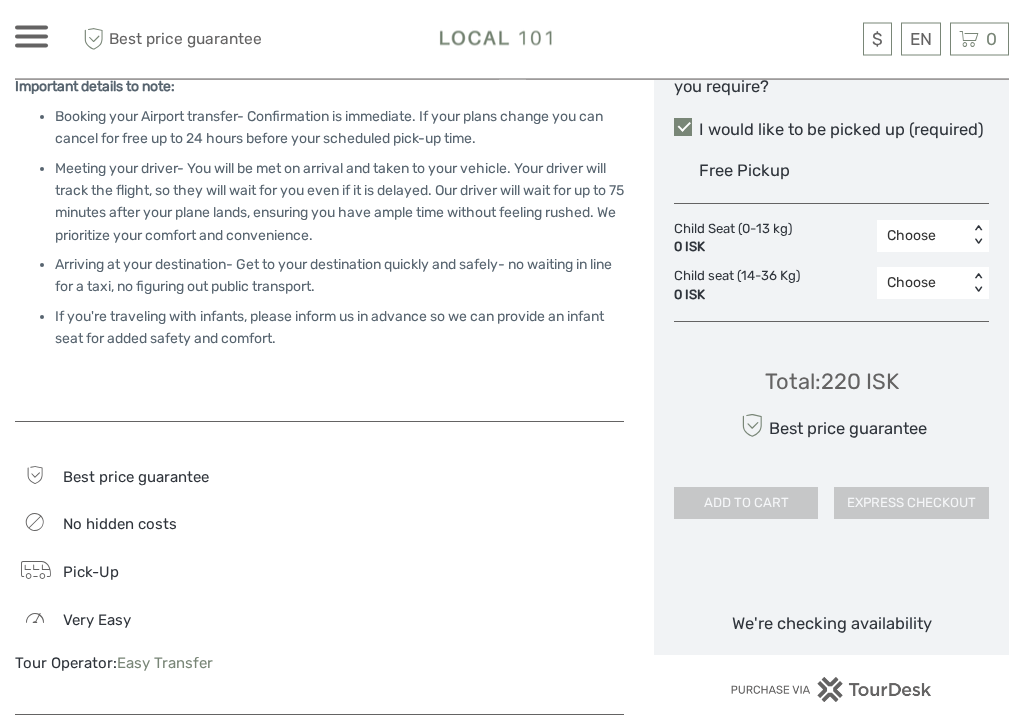 scroll, scrollTop: 1086, scrollLeft: 0, axis: vertical 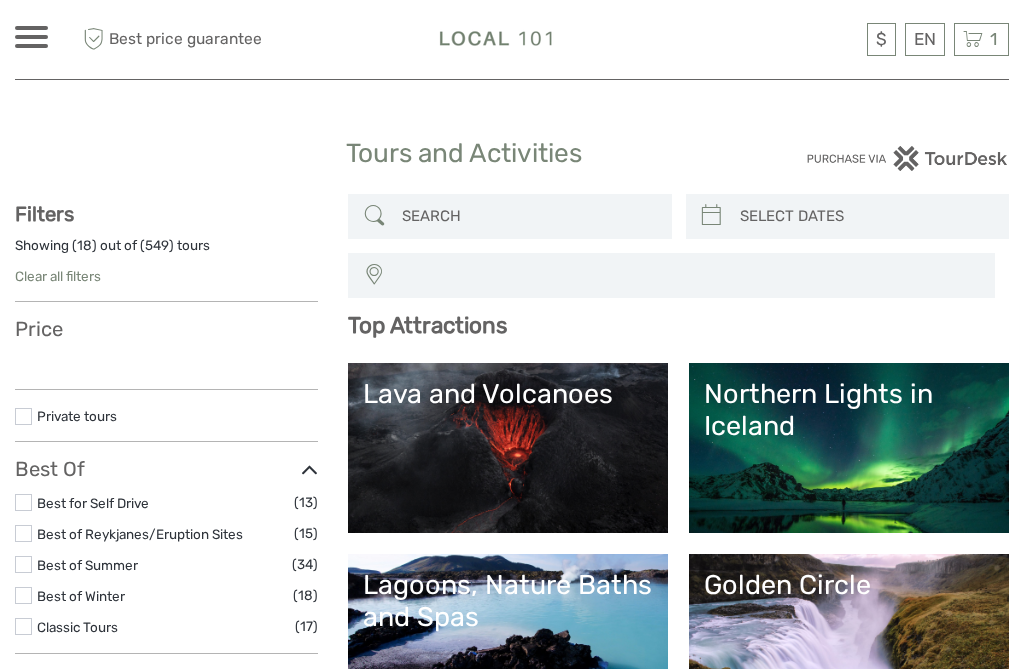 select 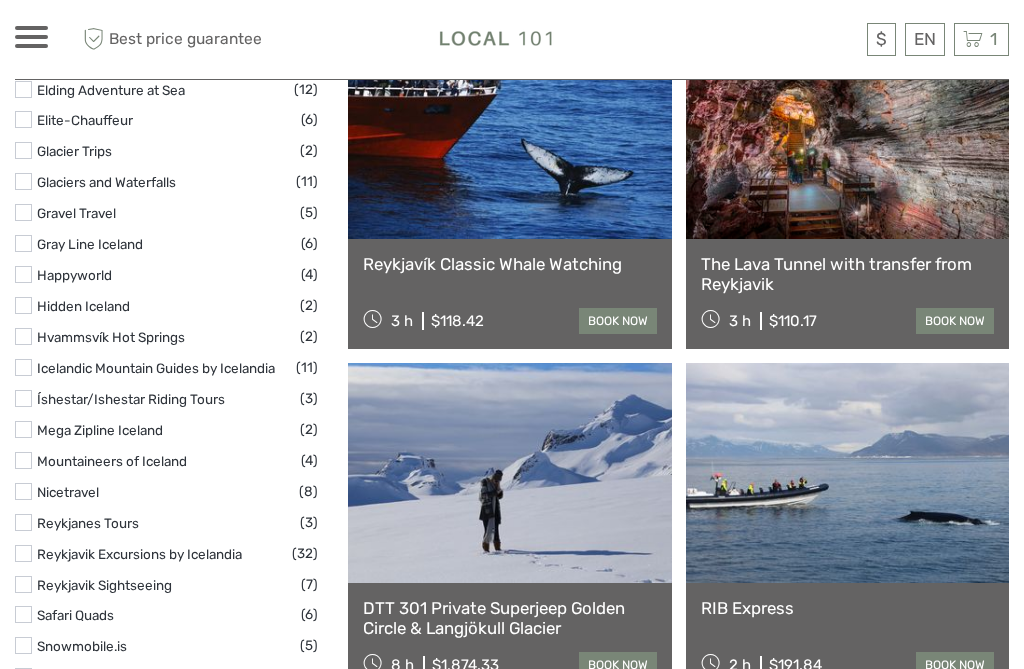 scroll, scrollTop: 2689, scrollLeft: 0, axis: vertical 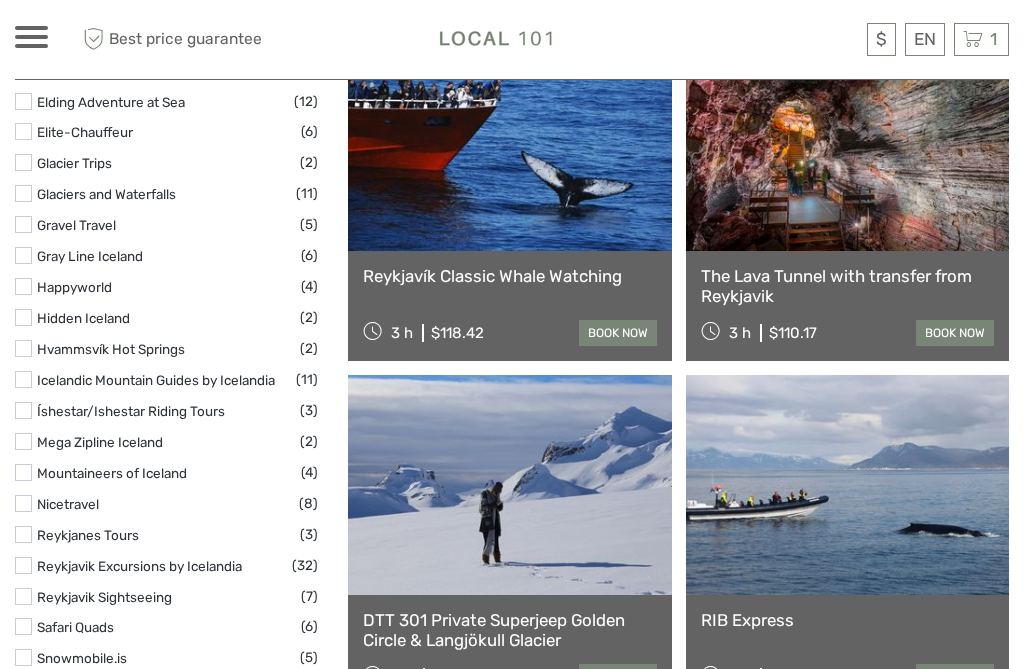 click on "1
Items
Keflavik Airport ↔ Reykjavik: Private Transfer for up to 7 Passengers
1x How many vehicles do you require?
Monday, 22 September 2025 - 05:00 AM
$219.69 (26.900 ISK)
Total
$219.69 (26.900 ISK)
Checkout
The shopping cart is empty." at bounding box center [981, 39] 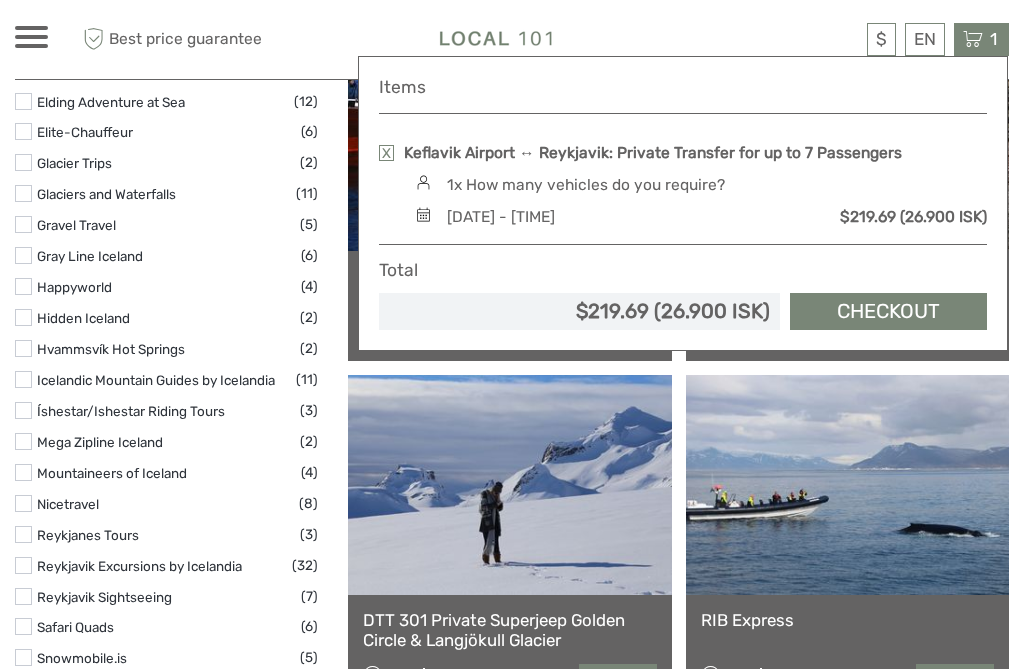 click on "Checkout" at bounding box center (888, 311) 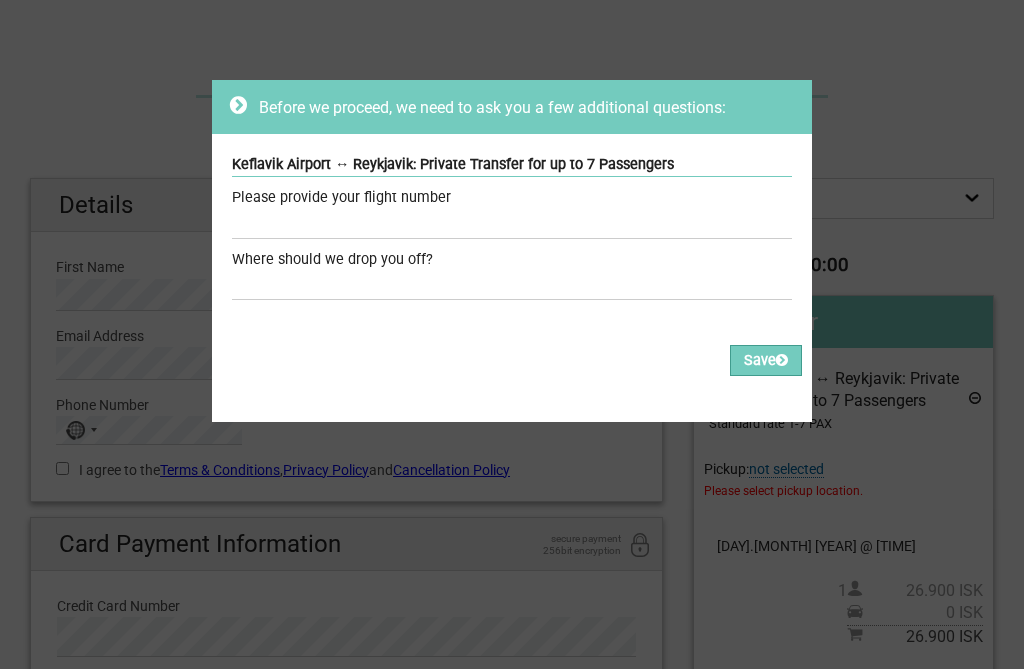 scroll, scrollTop: 0, scrollLeft: 0, axis: both 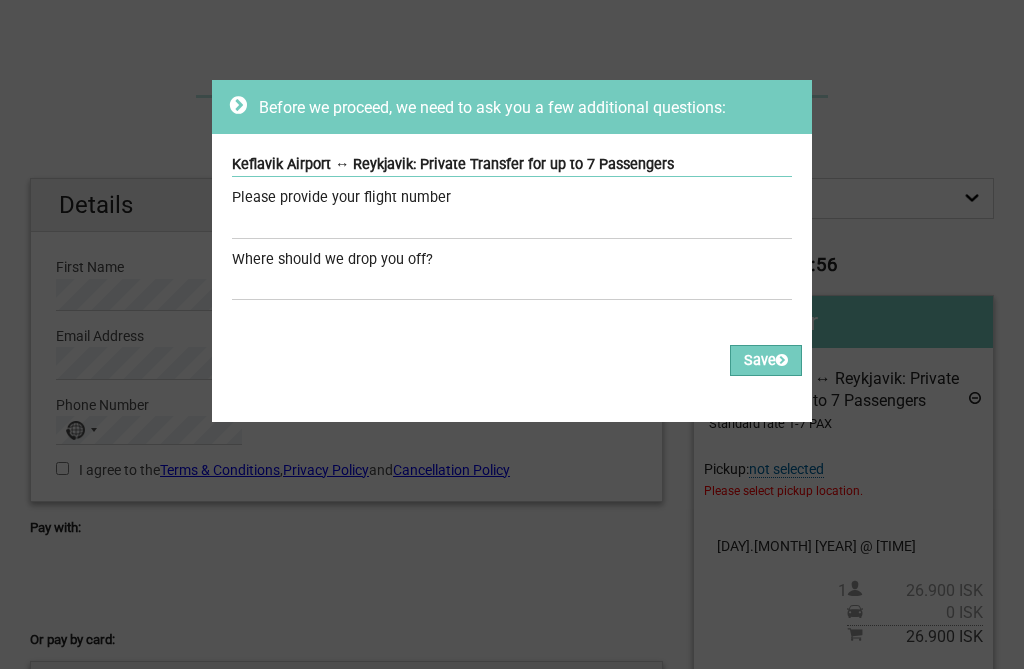 click on "Before we proceed, we need to ask you a few additional questions:
[AIRPORT_NAME] ↔ [CITY]: Private Transfer for up to 7 Passengers
Please provide your flight number
Where should we drop you off?
Required
Please fill out all the Required fields, for all items.
Please correct the values of some of the fields, for all items.
Save" at bounding box center (512, 334) 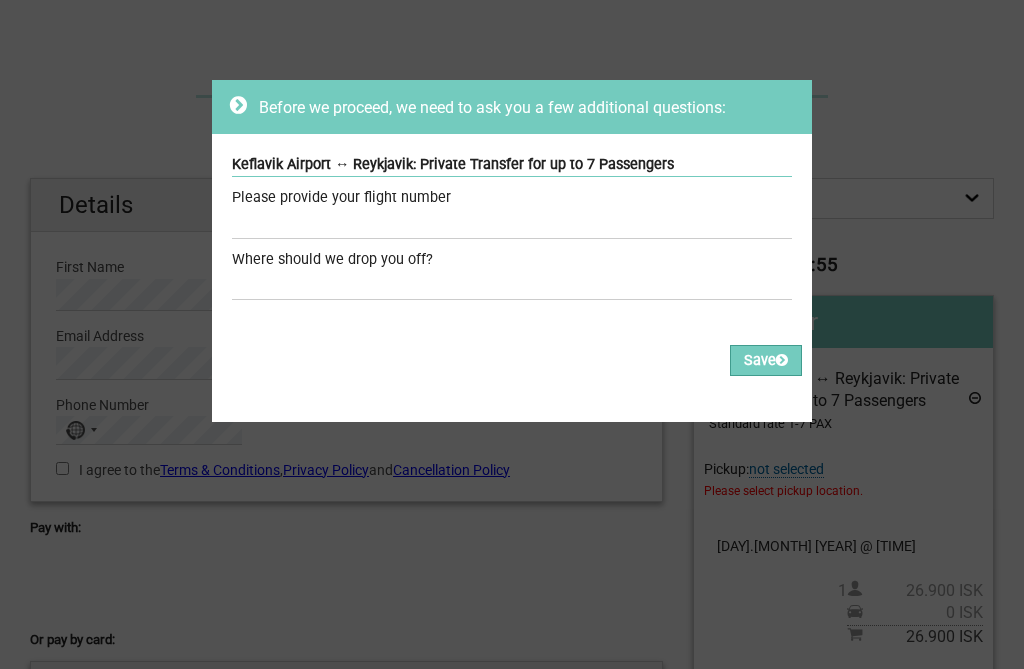 click on "Before we proceed, we need to ask you a few additional questions:
[AIRPORT_NAME] ↔ [CITY]: Private Transfer for up to 7 Passengers
Please provide your flight number
Where should we drop you off?
Required
Please fill out all the Required fields, for all items.
Please correct the values of some of the fields, for all items.
Save" at bounding box center [512, 334] 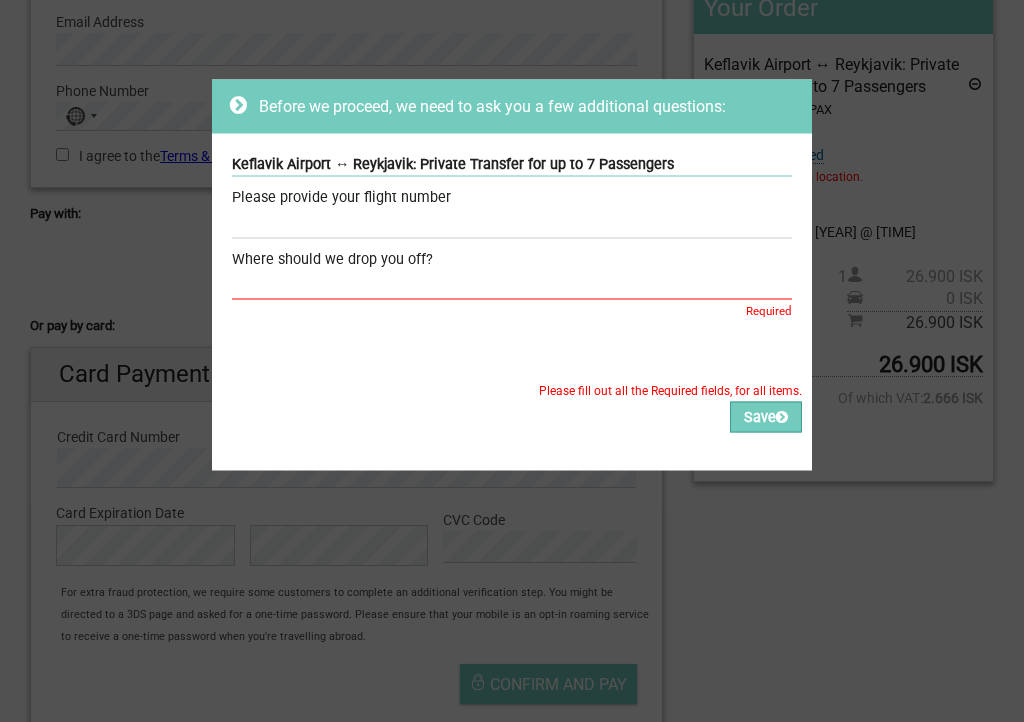 scroll, scrollTop: 251, scrollLeft: 0, axis: vertical 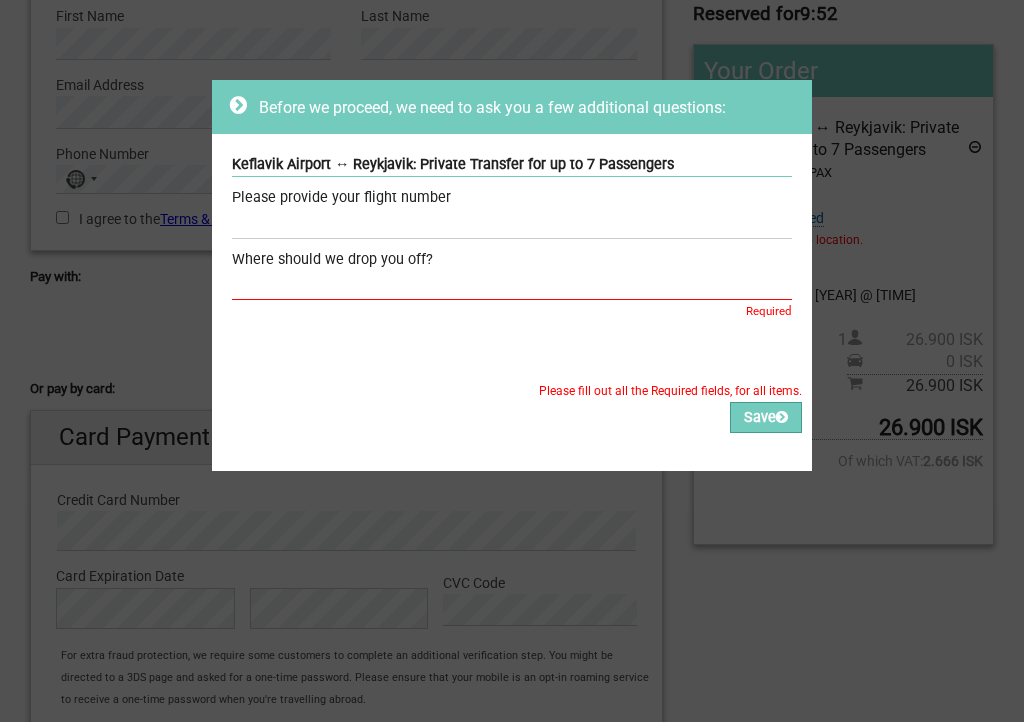 click at bounding box center (238, 105) 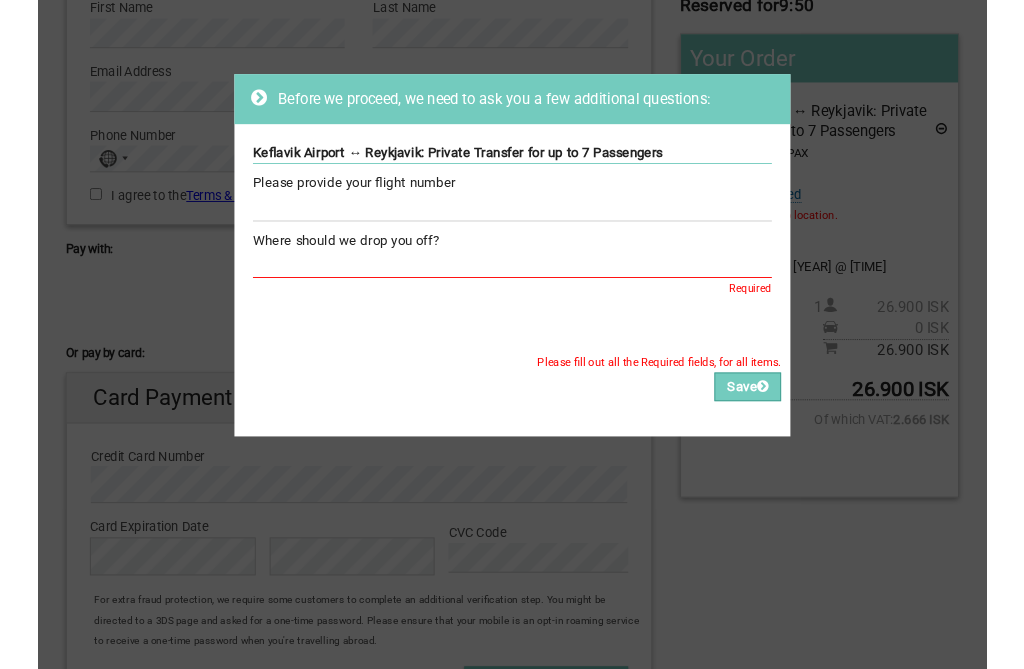 scroll, scrollTop: 0, scrollLeft: 0, axis: both 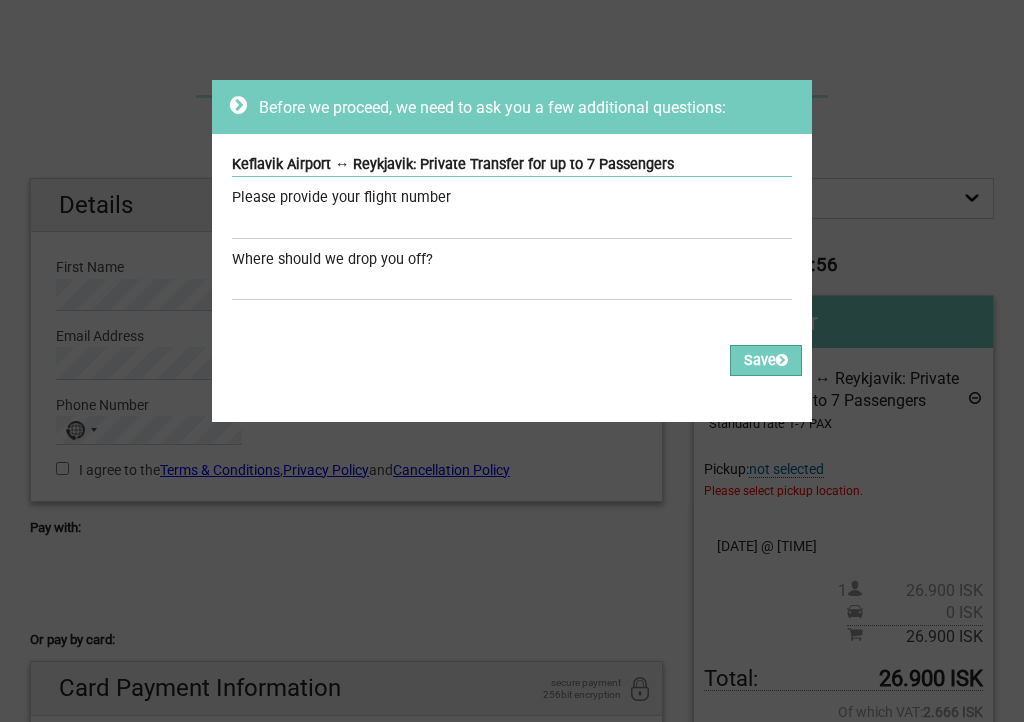 click on "Before we proceed, we need to ask you a few additional questions:
[LOCATION] ↔ [LOCATION]: Private Transfer for up to 7 Passengers
Please provide your flight number
Where should we drop you off?
Required
Please fill out all the Required fields, for all items.
Please correct the values of some of the fields, for all items.
Save" at bounding box center (512, 361) 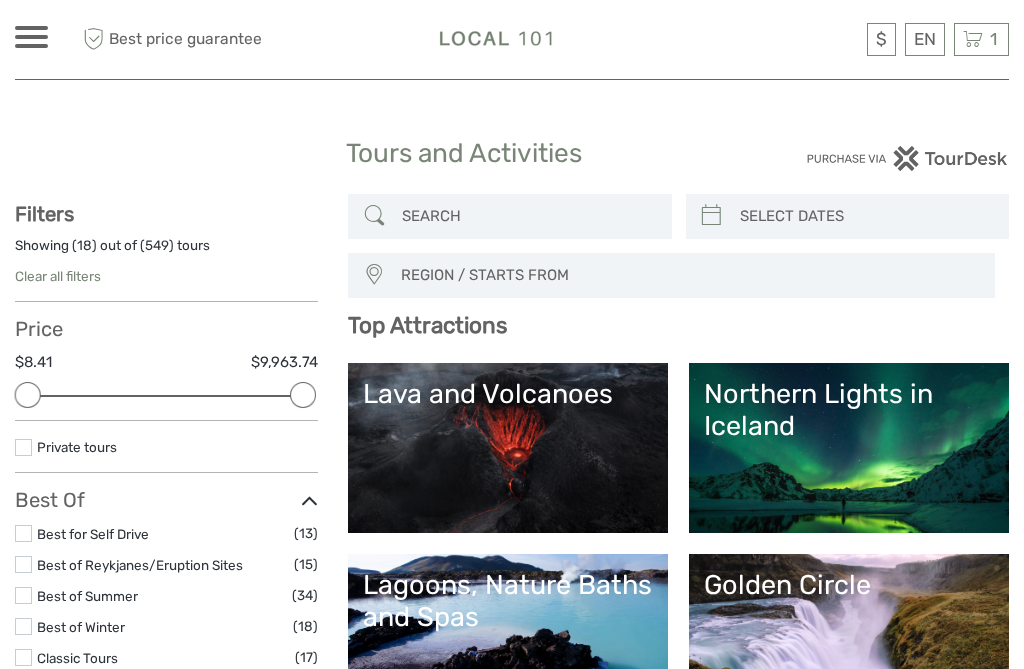 select 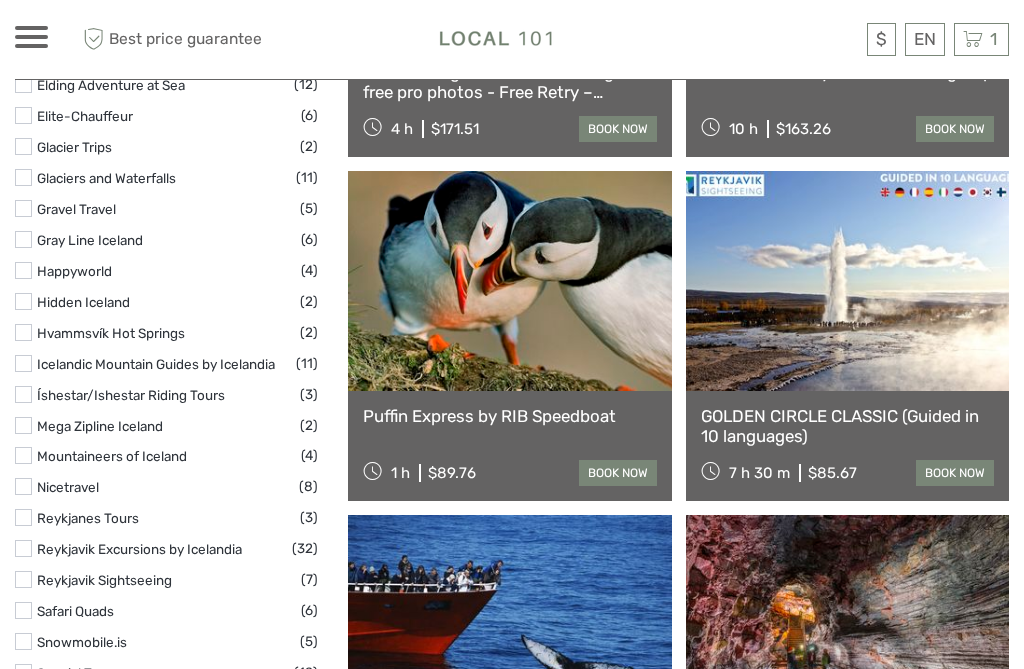 scroll, scrollTop: 110, scrollLeft: 0, axis: vertical 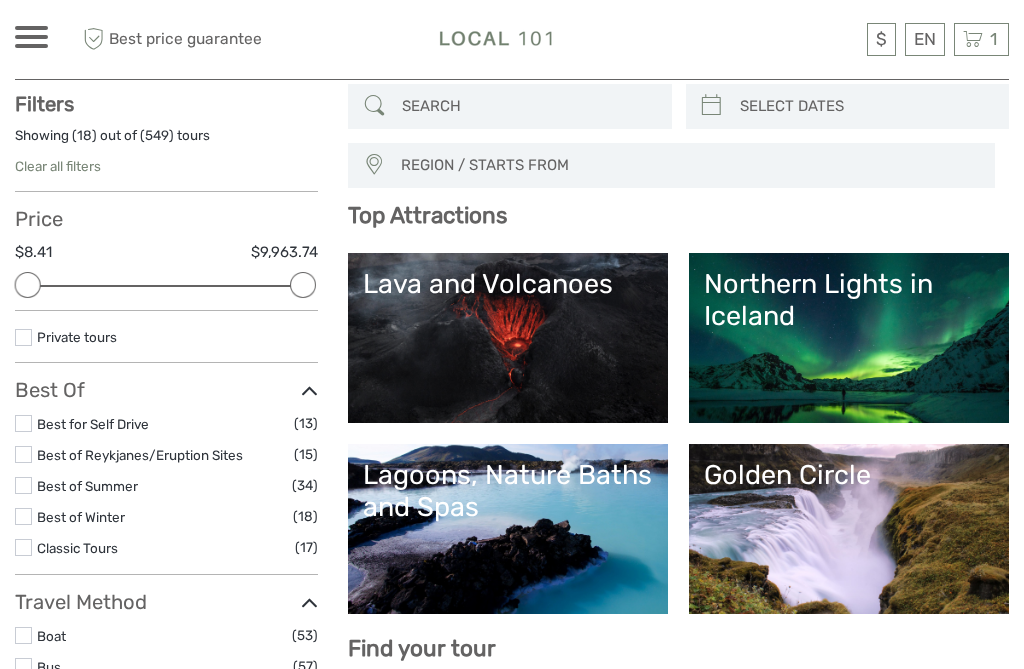 click on "1
Items
Keflavik Airport ↔ Reykjavik: Private Transfer for up to 7 Passengers
1x How many vehicles do you require?
Monday, 22 September 2025 - 05:00 AM
$219.69 (26.900 ISK)
Total
$219.69 (26.900 ISK)
Checkout
The shopping cart is empty." at bounding box center (981, 39) 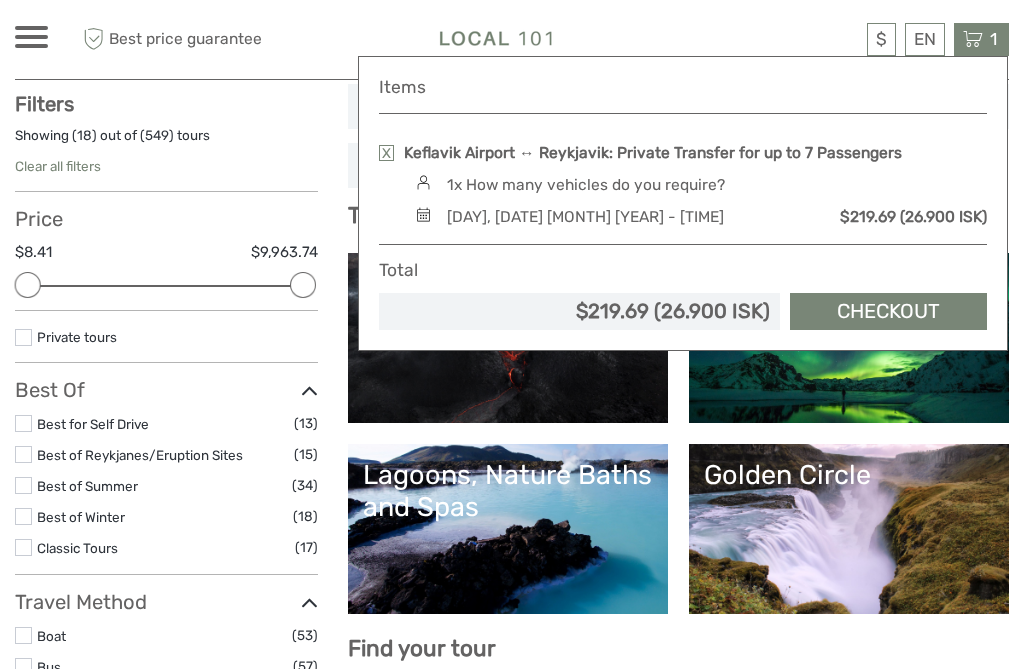 click at bounding box center [386, 153] 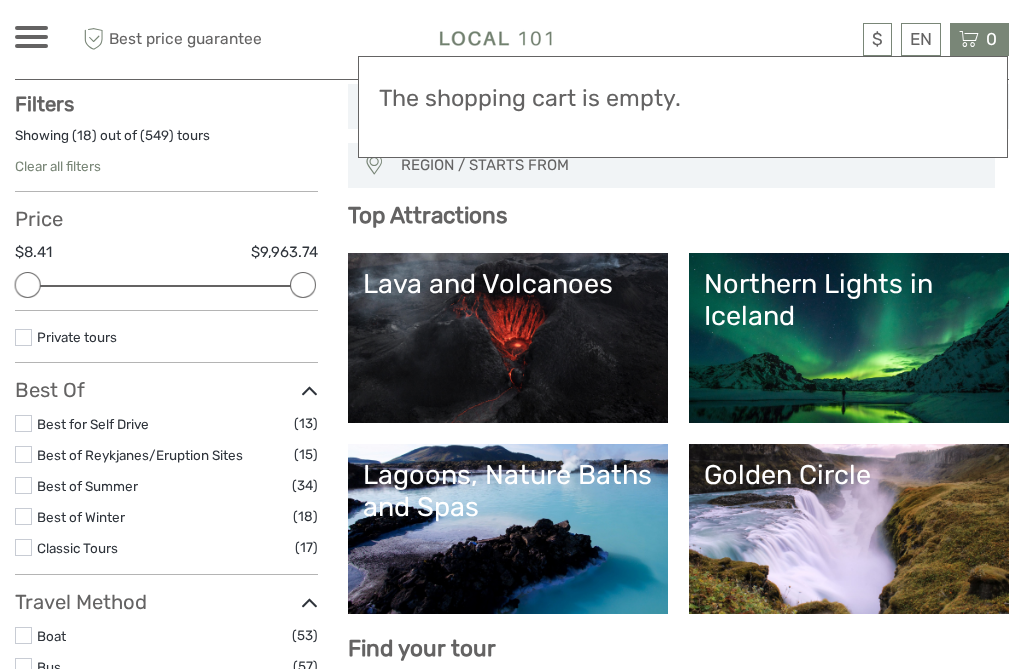 click on "Top Attractions
Lava and Volcanoes
Northern Lights in Iceland
Lagoons, Nature Baths and Spas
Golden Circle
Lagoons, Nature Baths and Spas
Northern Lights in Iceland
Golden Circle
Lava and Volcanoes
Lagoons, Nature Baths and Spas
Northern Lights in Iceland
Golden Circle
Lava and Volcanoes
Lagoons, Nature Baths and Spas
Northern Lights in Iceland
Golden Circle" at bounding box center [678, 432] 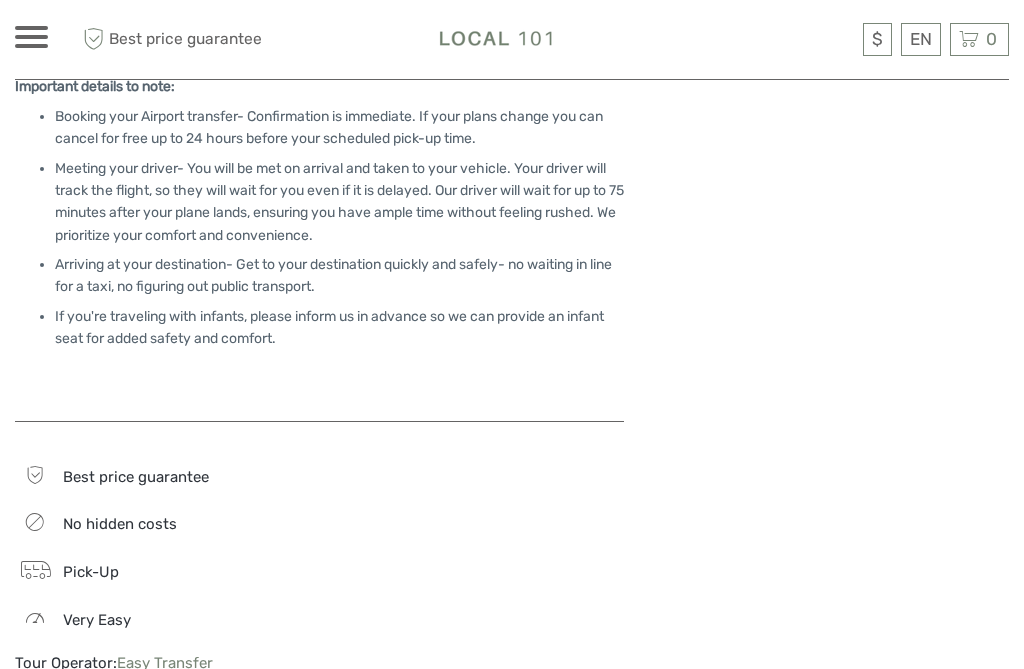 scroll, scrollTop: 1086, scrollLeft: 0, axis: vertical 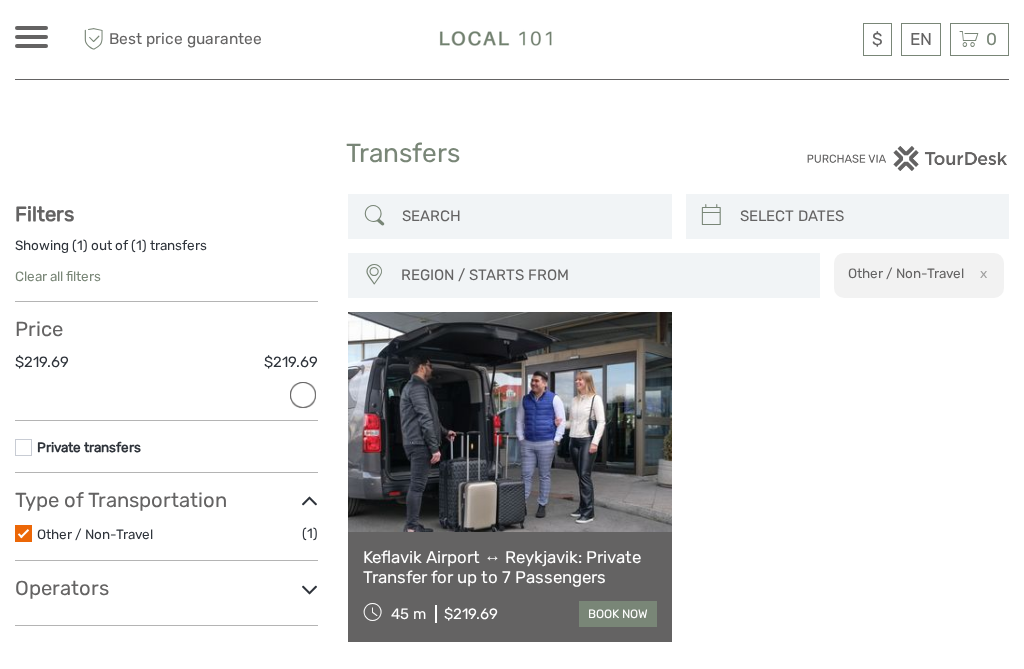 select 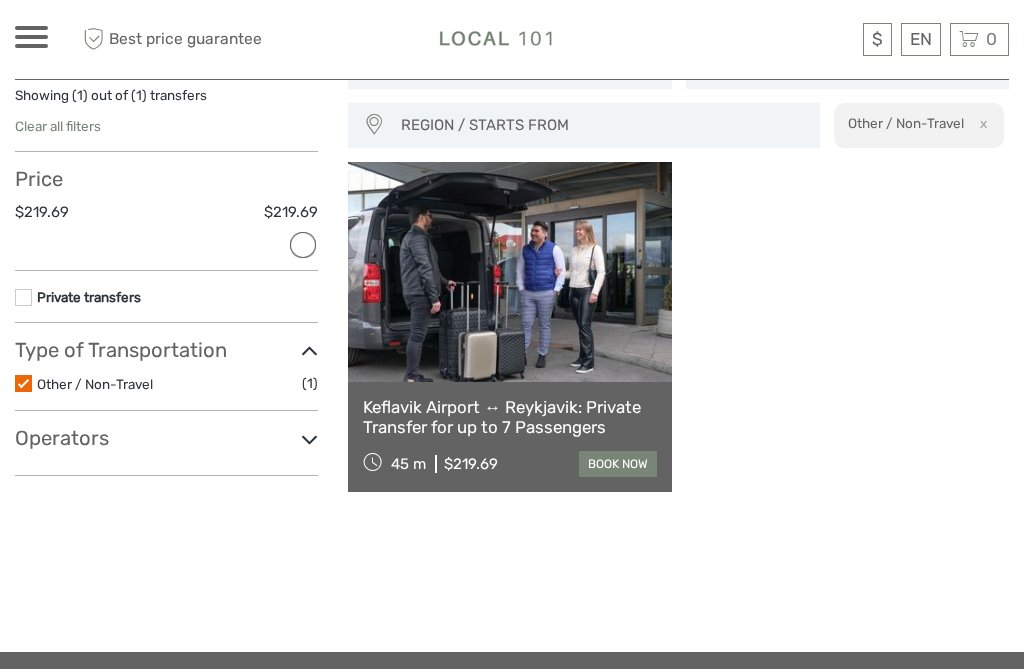 click at bounding box center [23, 383] 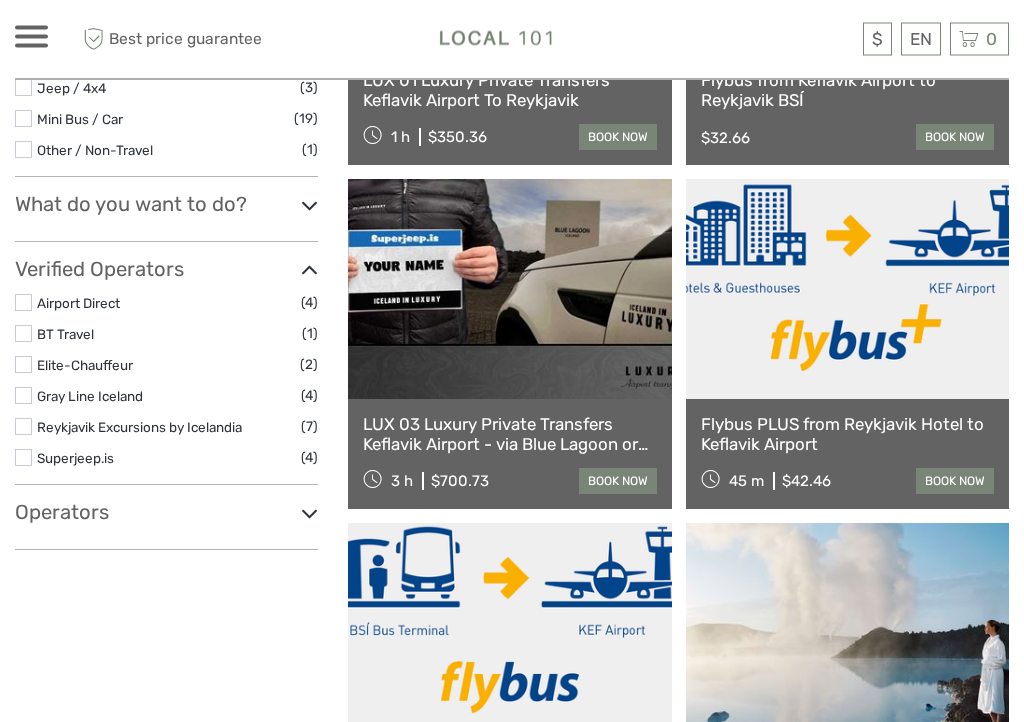 scroll, scrollTop: 537, scrollLeft: 0, axis: vertical 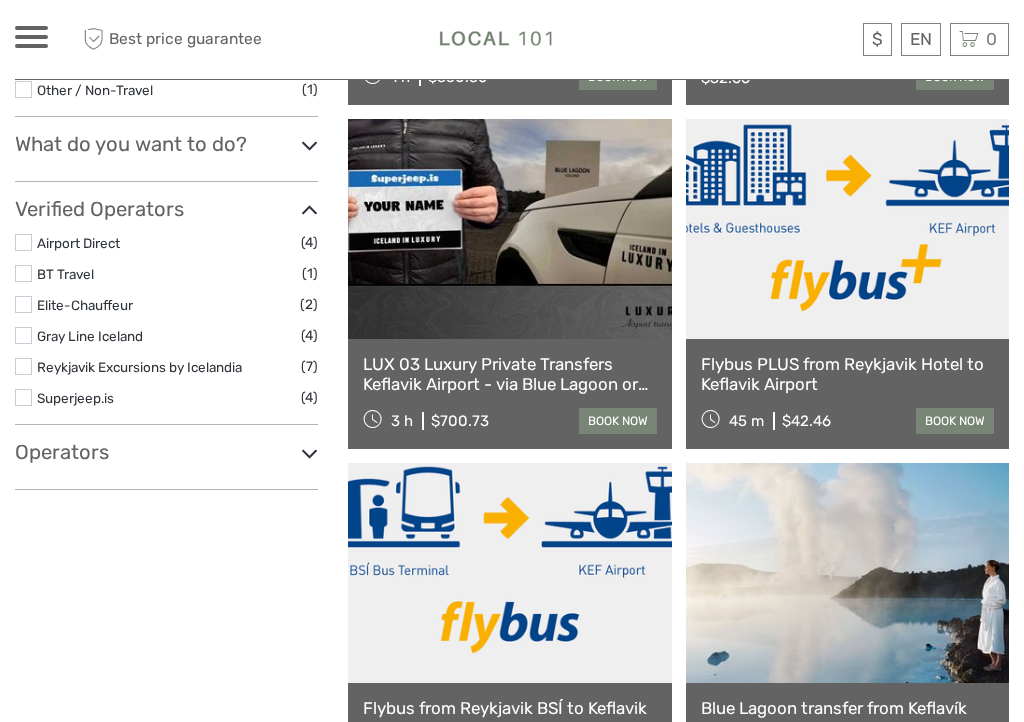 click on "Operators" at bounding box center (166, 452) 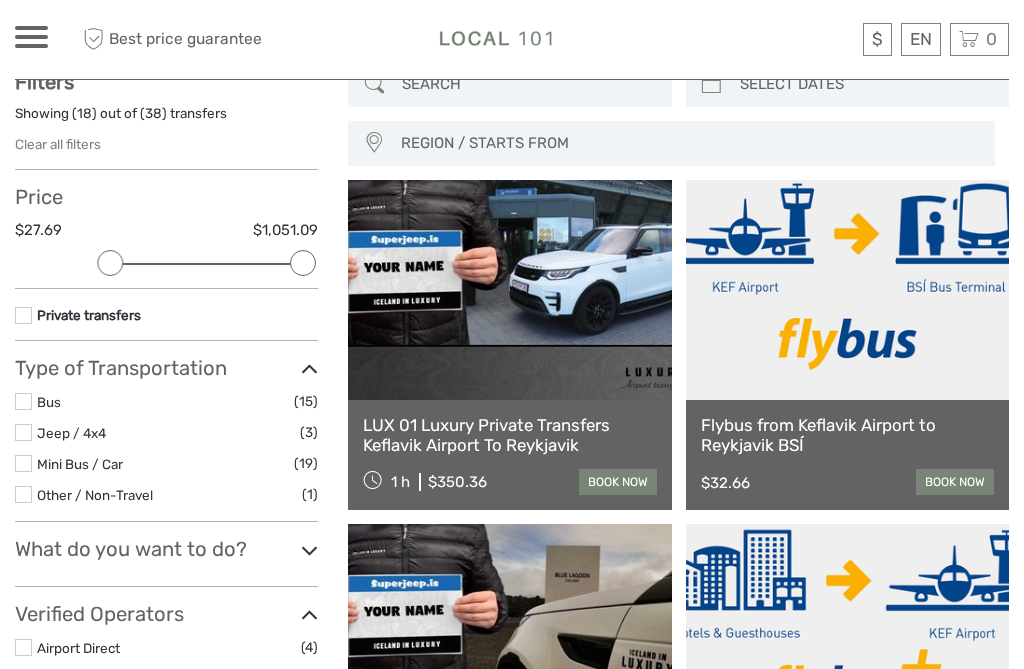 scroll, scrollTop: 0, scrollLeft: 0, axis: both 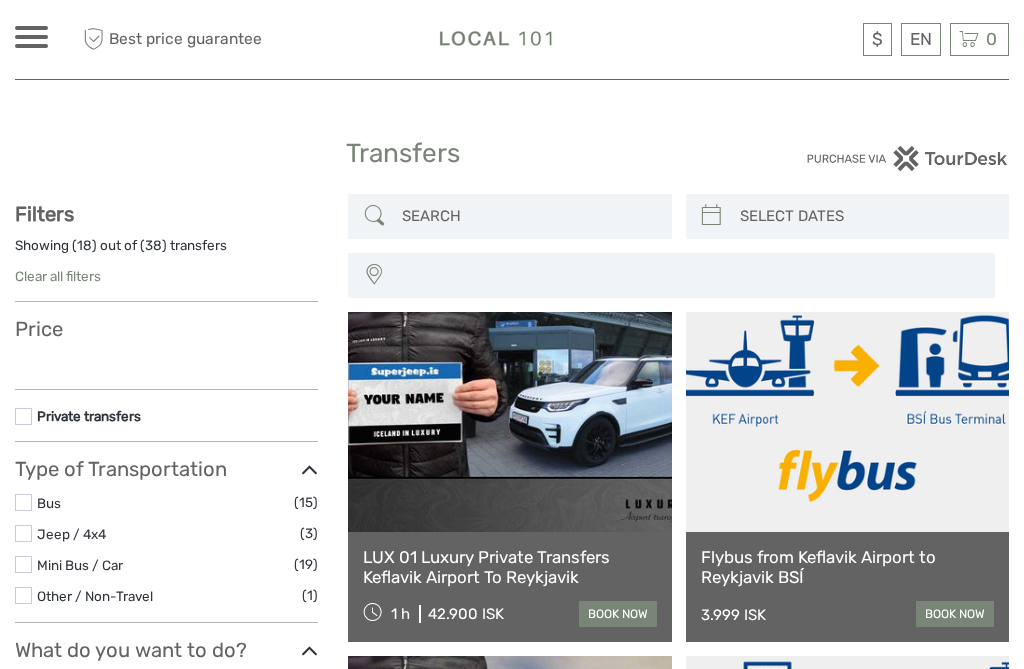 select 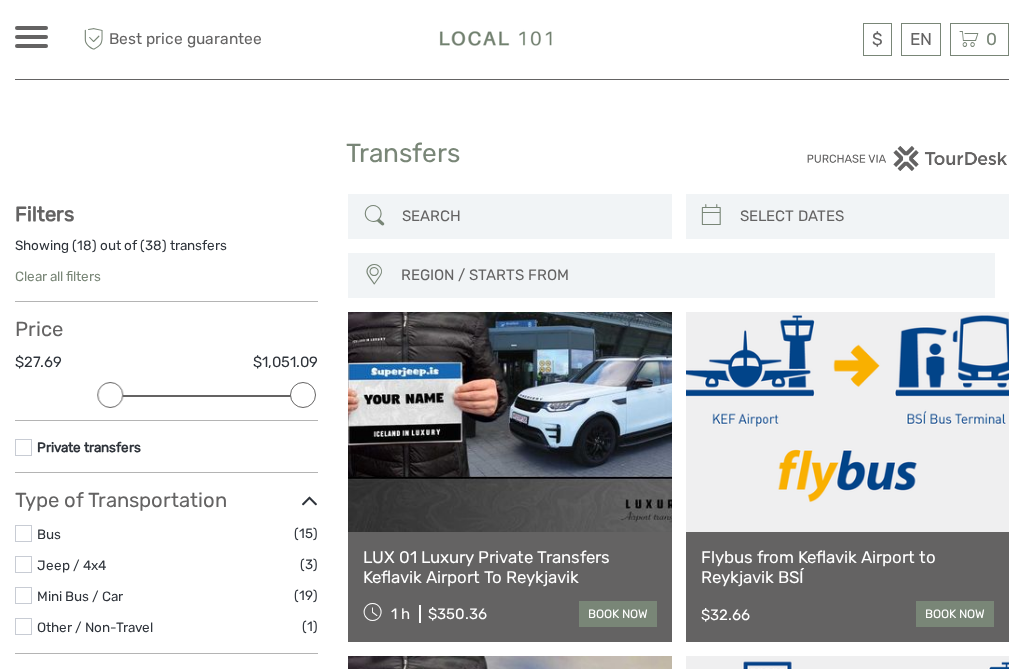 click on "REGION / STARTS FROM" at bounding box center (688, 275) 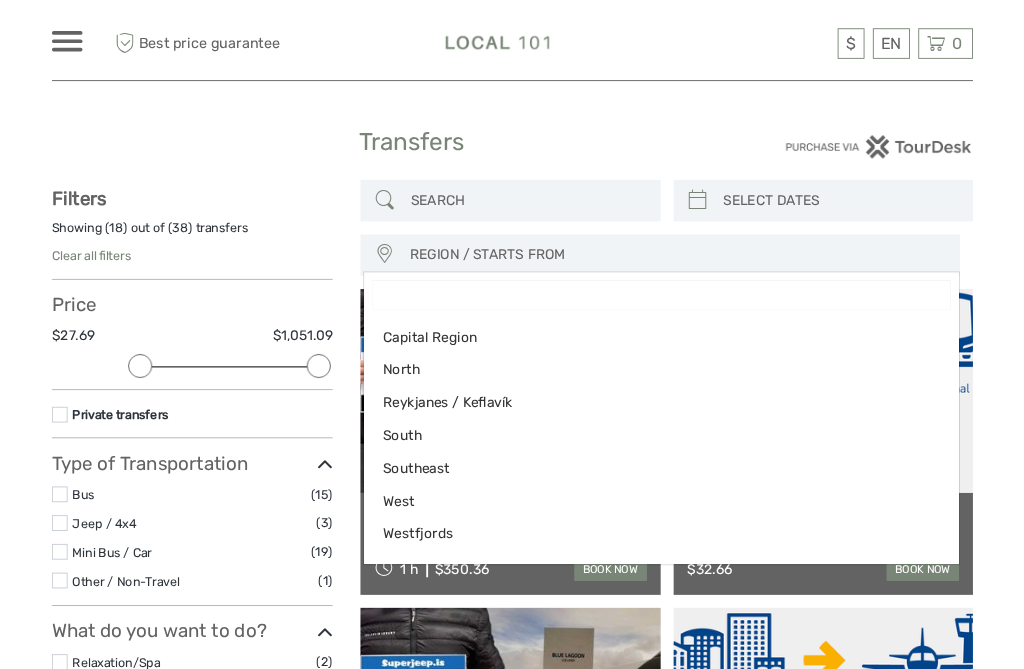 scroll, scrollTop: 0, scrollLeft: 0, axis: both 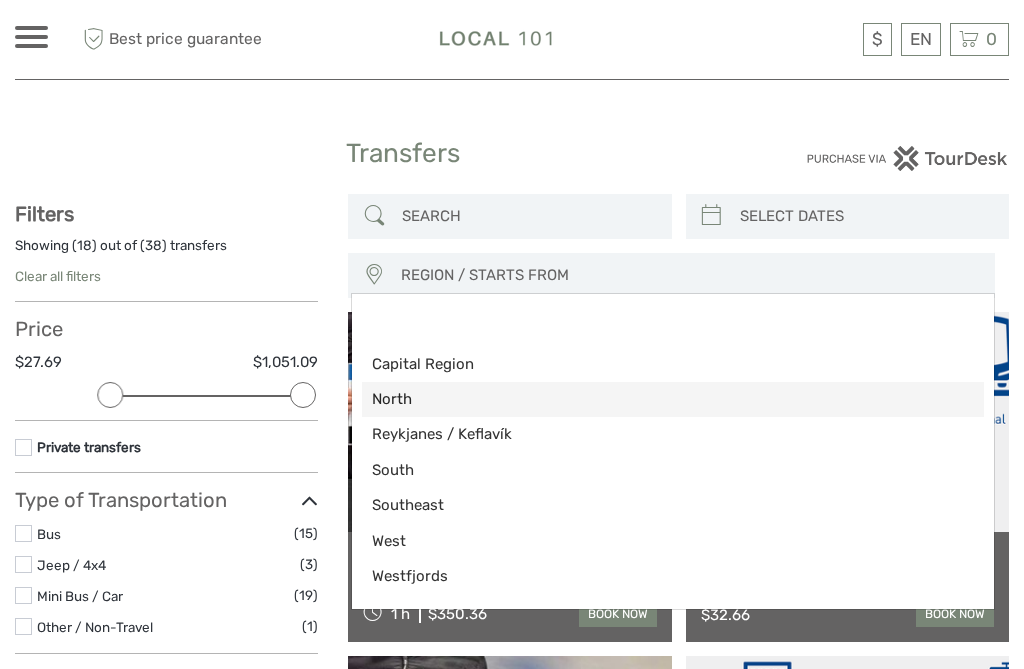 click on "North" at bounding box center [673, 399] 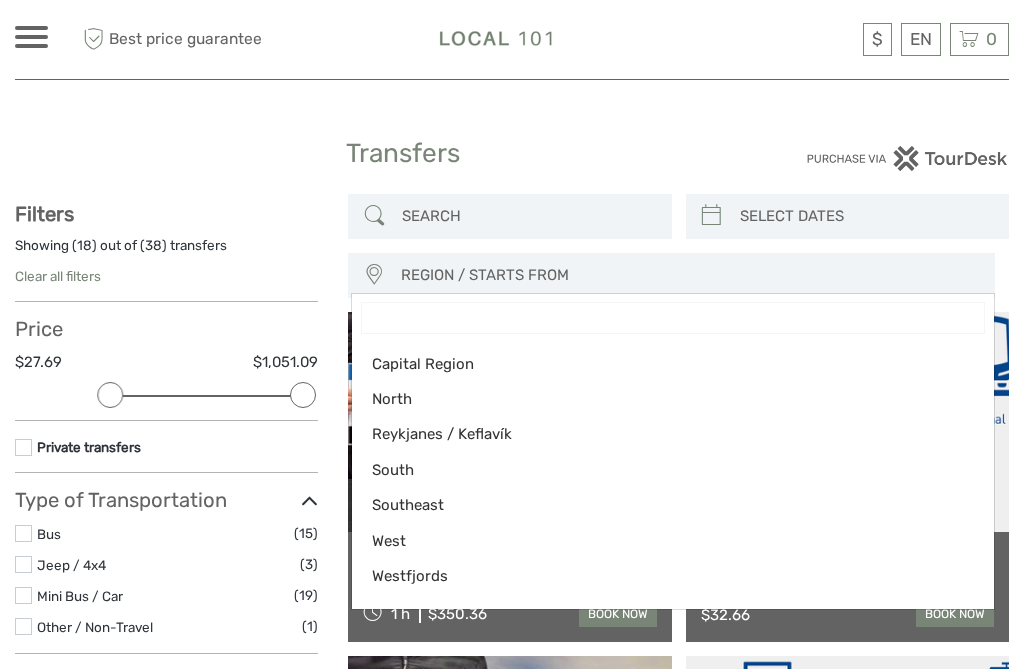 select on "North" 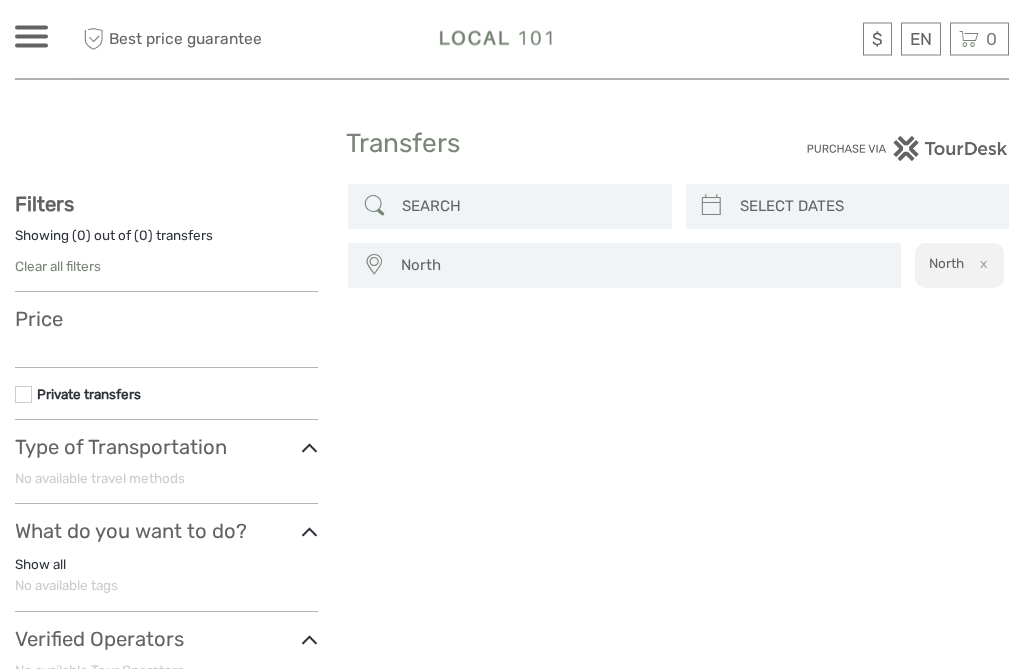 scroll, scrollTop: 0, scrollLeft: 0, axis: both 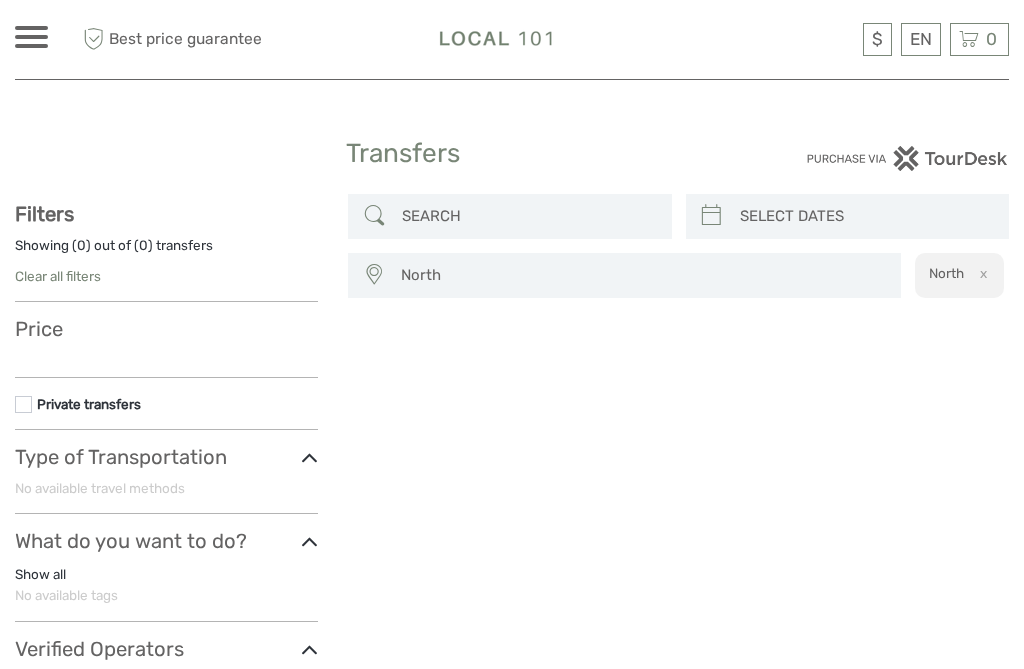 click on "x" at bounding box center [980, 273] 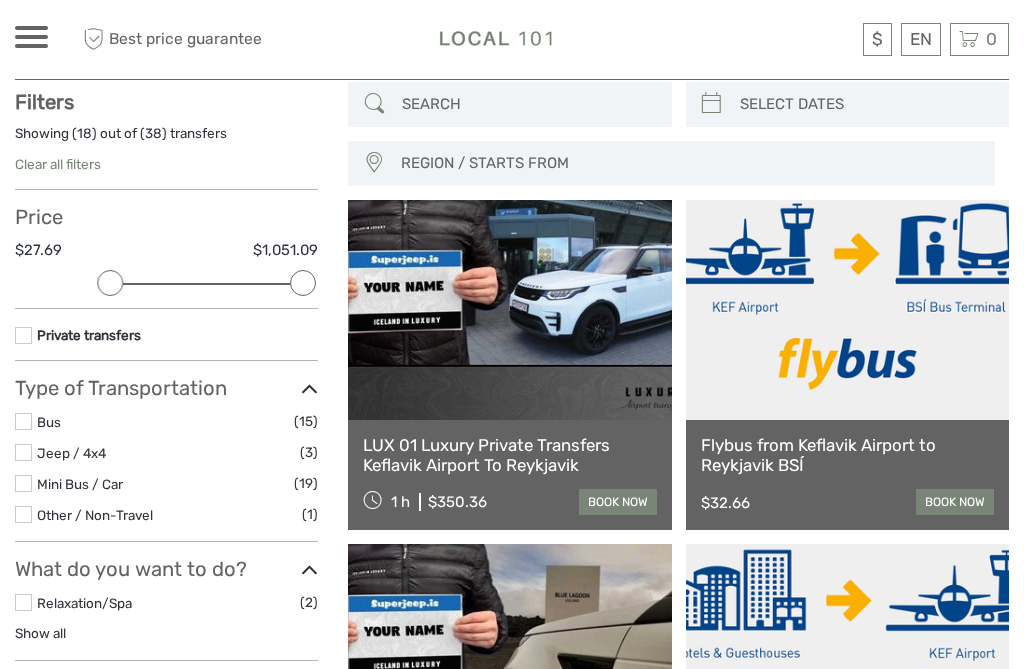 scroll, scrollTop: 113, scrollLeft: 0, axis: vertical 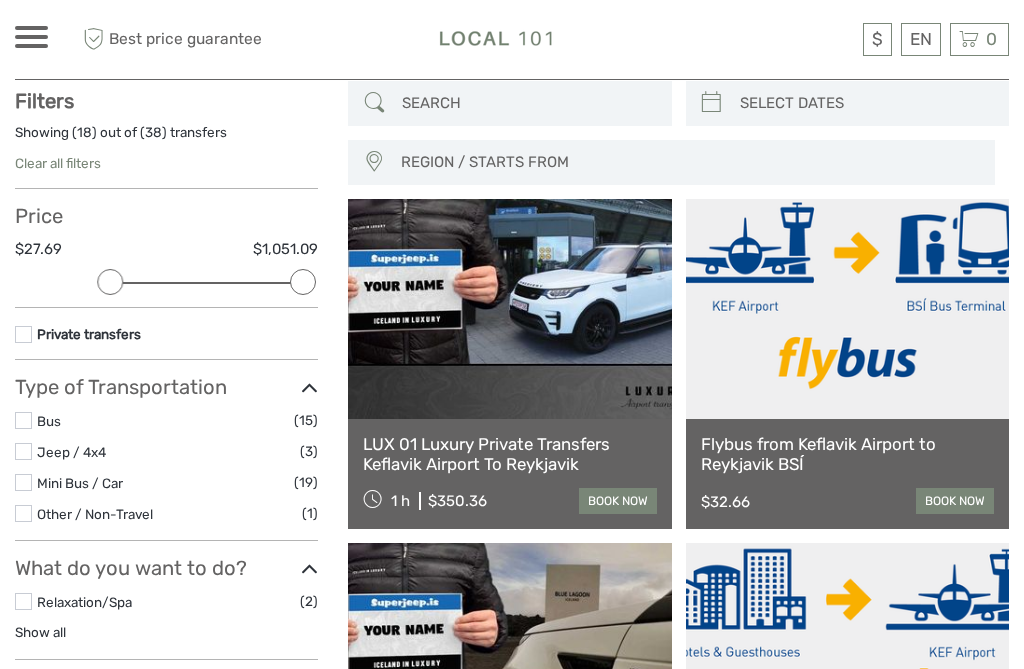 click on "REGION / STARTS FROM" at bounding box center [688, 162] 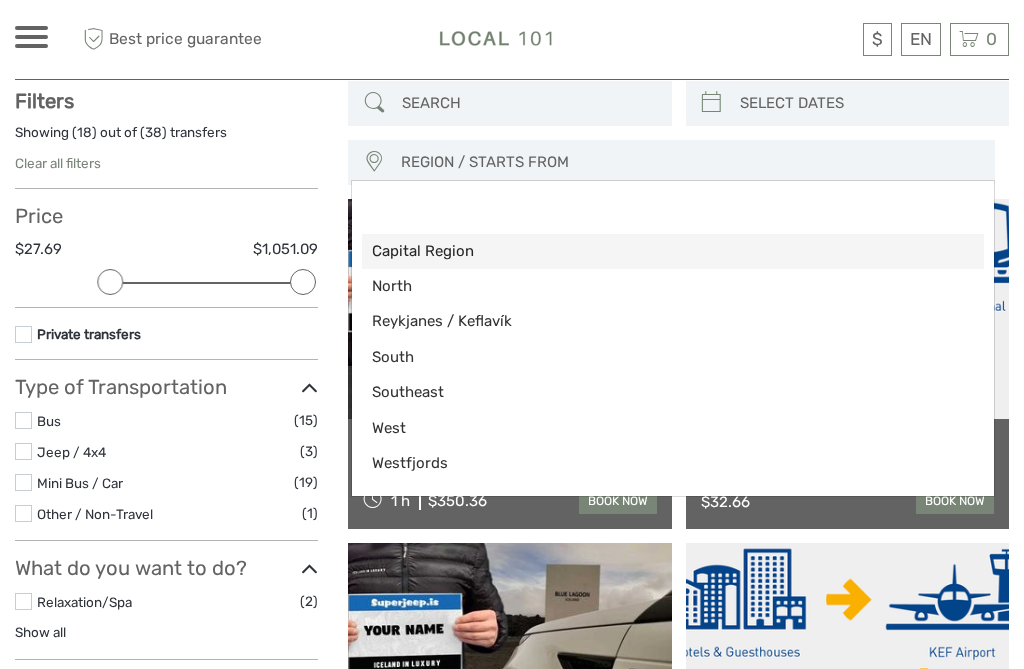 click on "Capital Region" at bounding box center [656, 251] 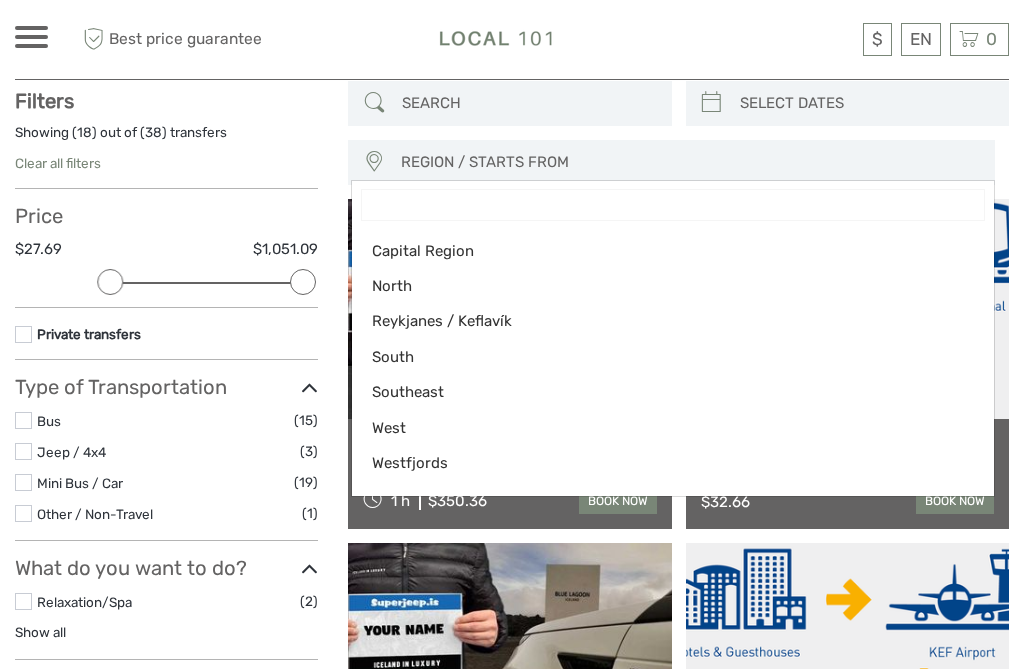select on "Capital Region" 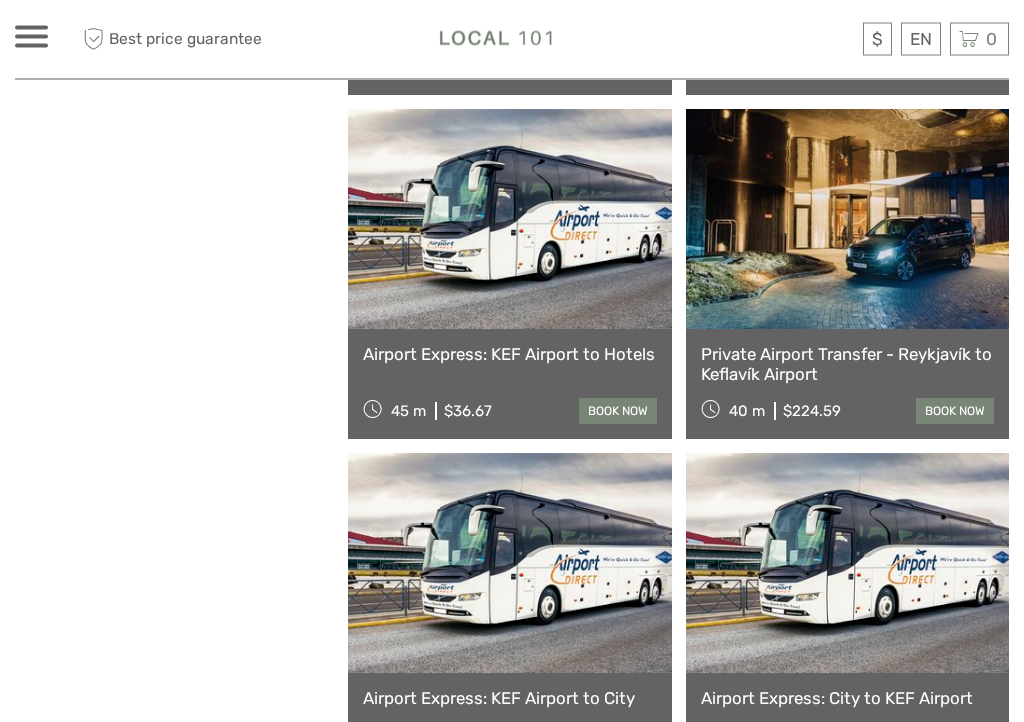 scroll, scrollTop: 2268, scrollLeft: 0, axis: vertical 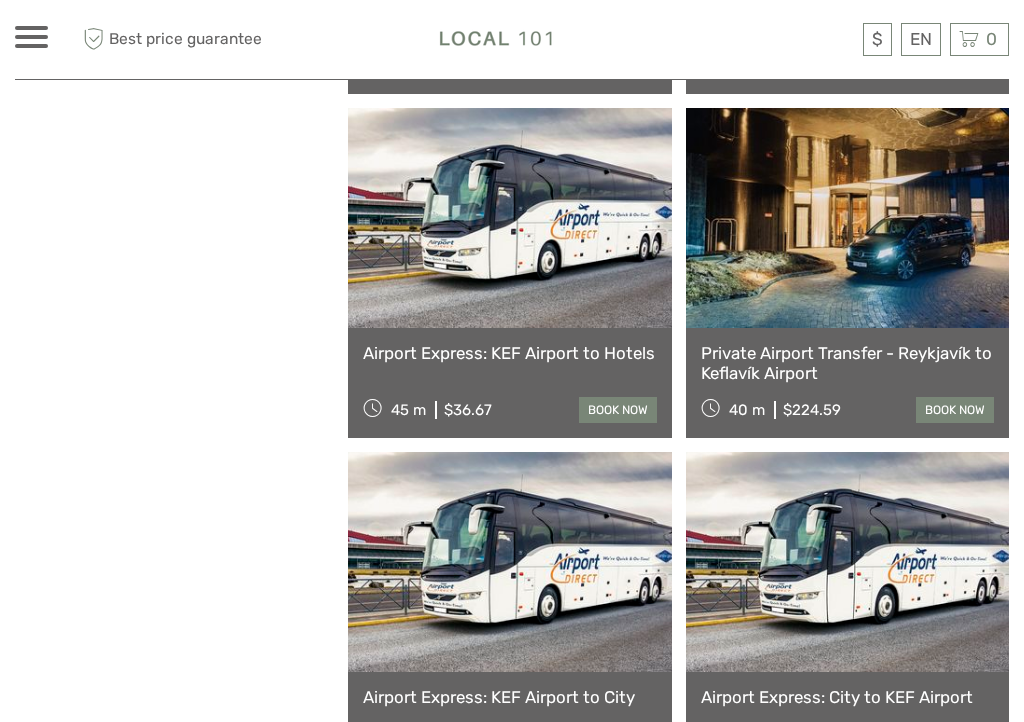 click on "Private Airport Transfer - Reykjavík to Keflavík Airport" at bounding box center [847, 363] 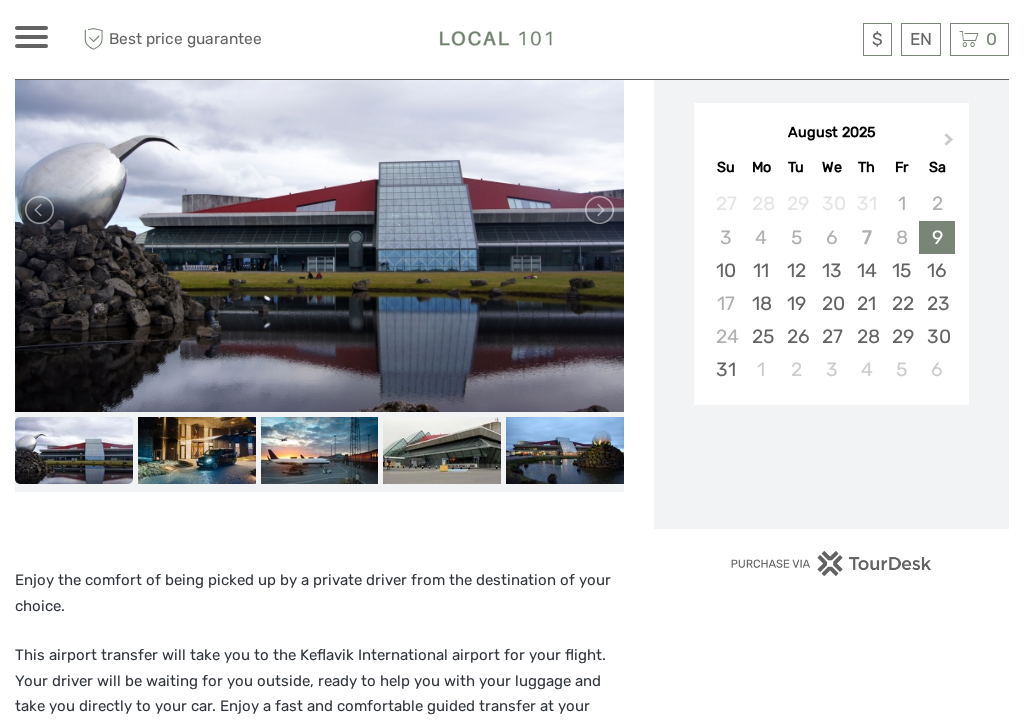 scroll, scrollTop: 325, scrollLeft: 0, axis: vertical 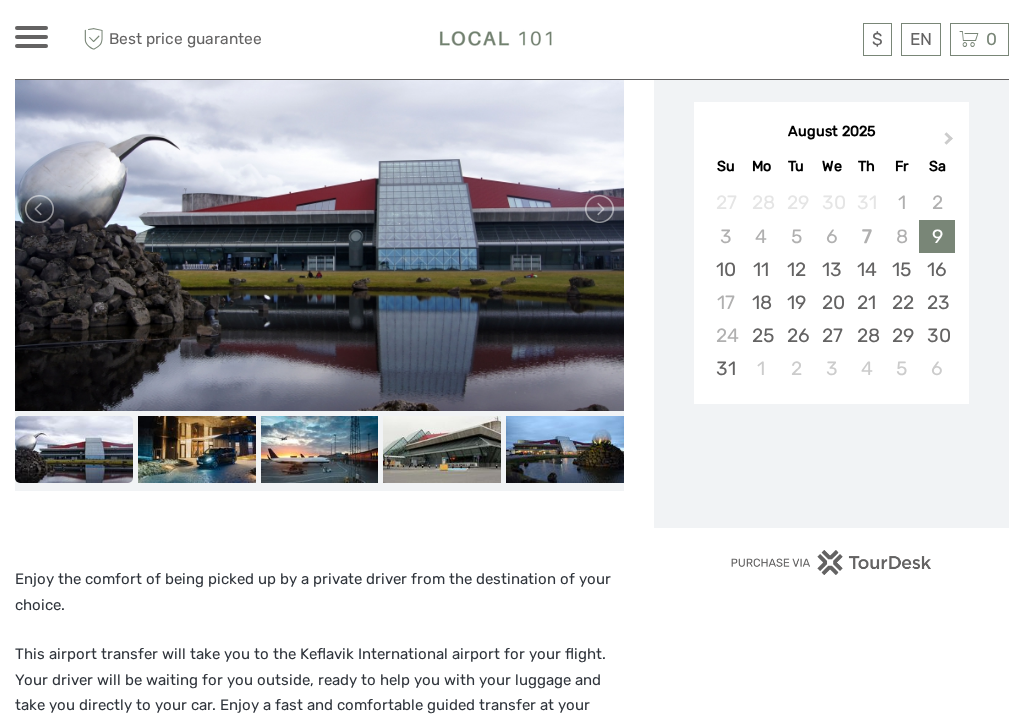 click on "Next Month" at bounding box center [949, 142] 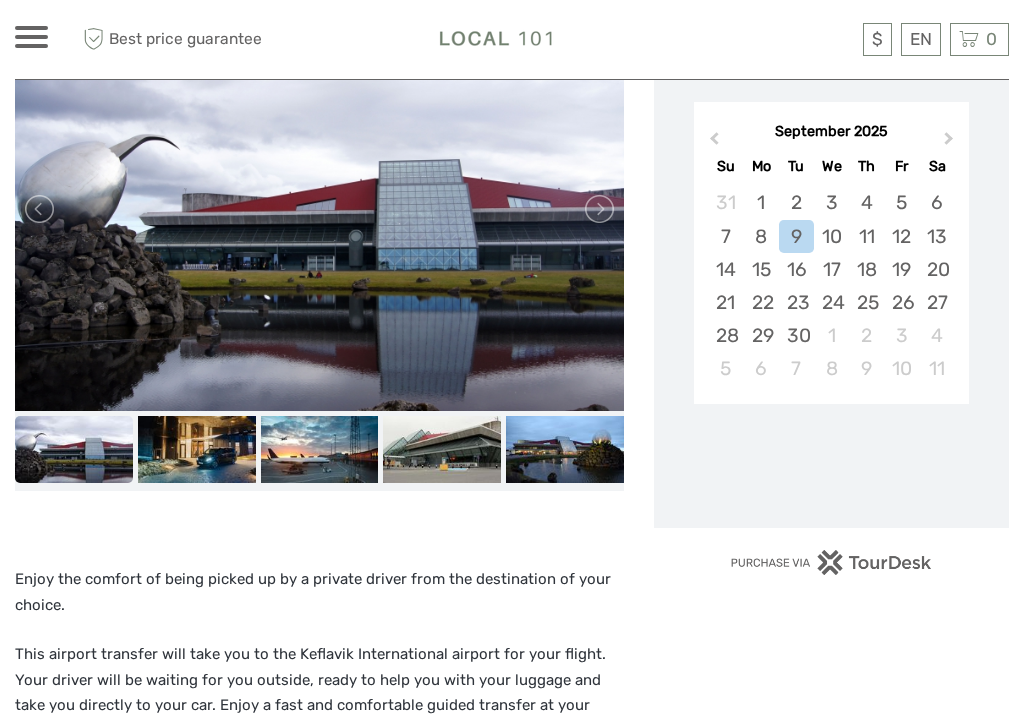 click on "22" at bounding box center [761, 302] 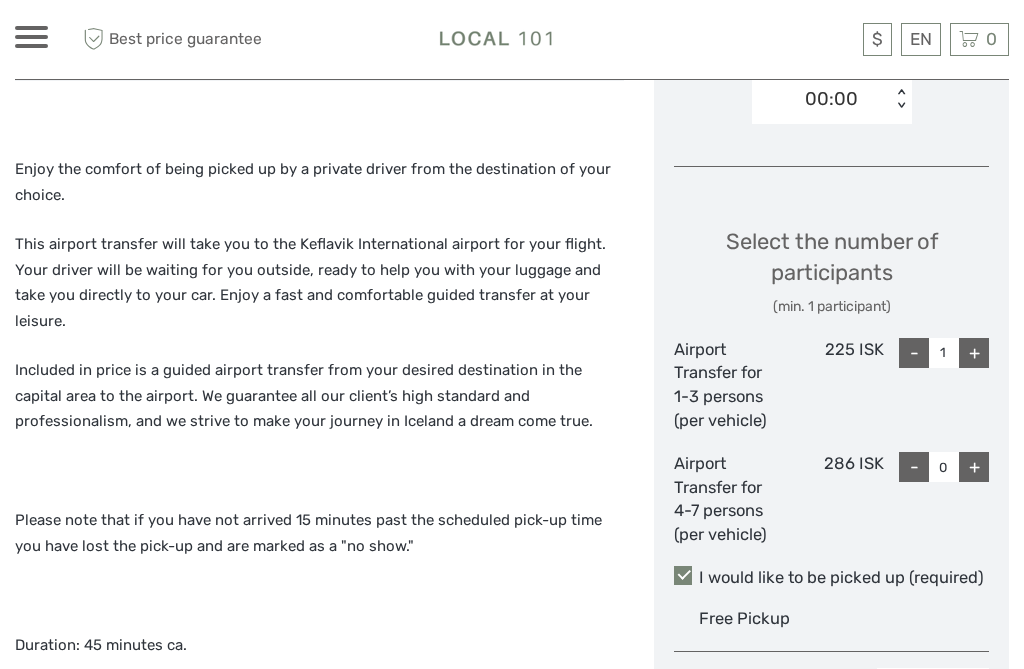 scroll, scrollTop: 734, scrollLeft: 0, axis: vertical 